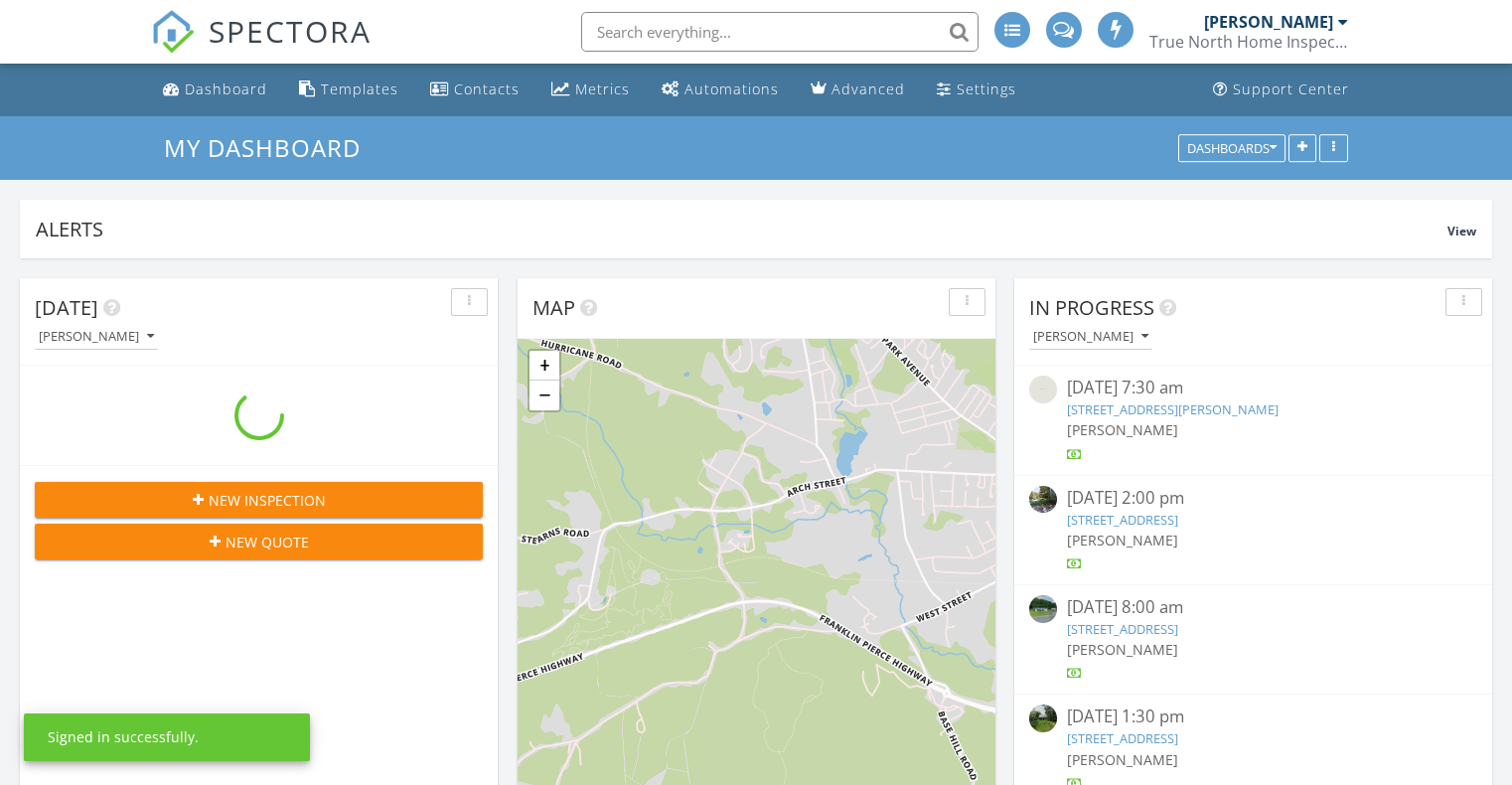 scroll, scrollTop: 0, scrollLeft: 0, axis: both 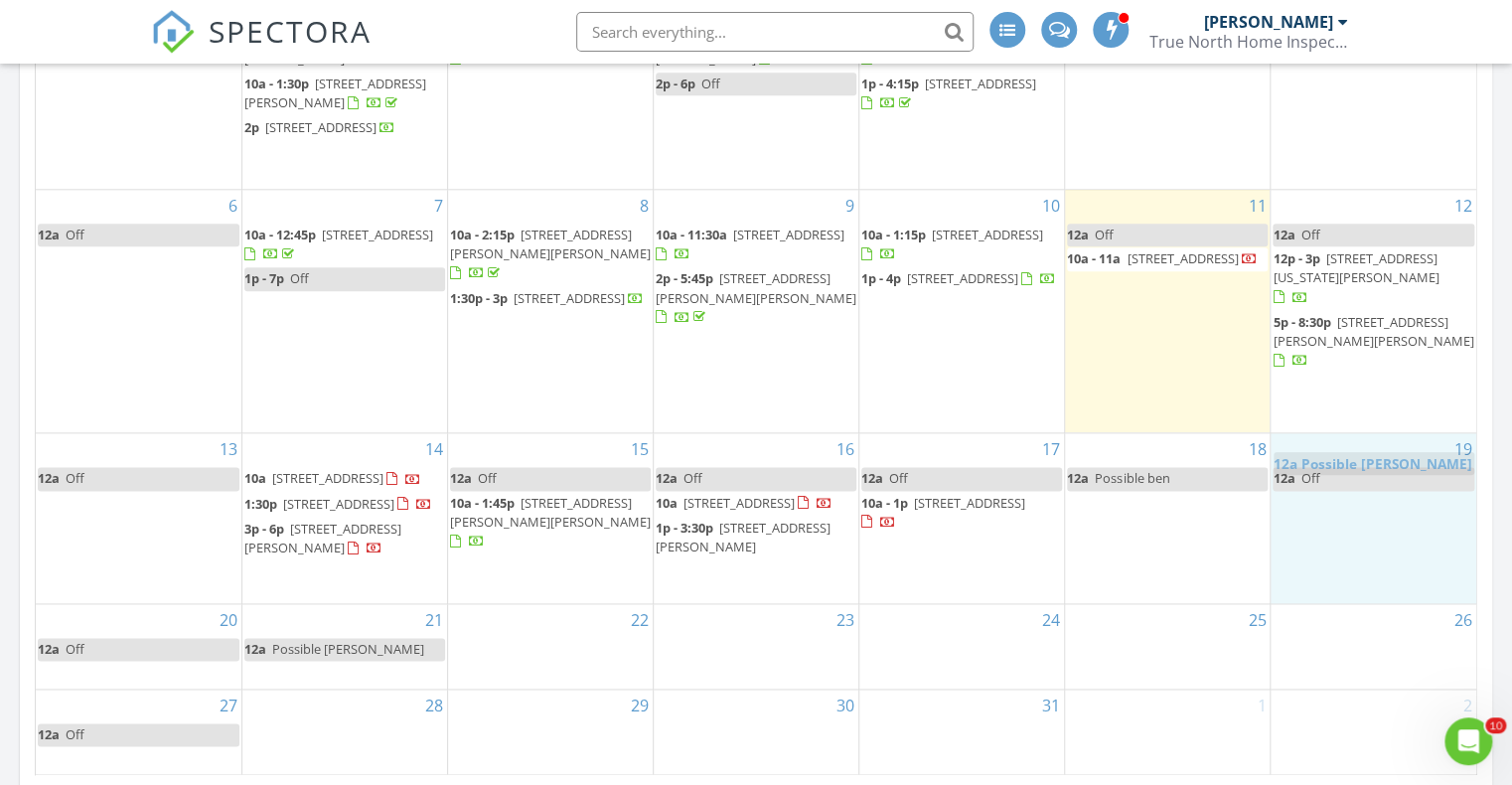 click on "SPECTORA
[PERSON_NAME]
True North Home Inspection LLC
Role:
Inspector
Dashboard
New Inspection
Inspections
Calendar
Template Editor
Contacts
Automations
Team
Metrics
Payments
Data Exports
Billing
Conversations
Tasks
Reporting
Advanced
Equipment
Settings
What's New
Sign Out
Dashboard
Templates
Contacts
Metrics
Automations
Advanced
Settings
Support Center
All schedulers
[PERSON_NAME]
Refresh
[GEOGRAPHIC_DATA]
Refresh" at bounding box center [756, 348] 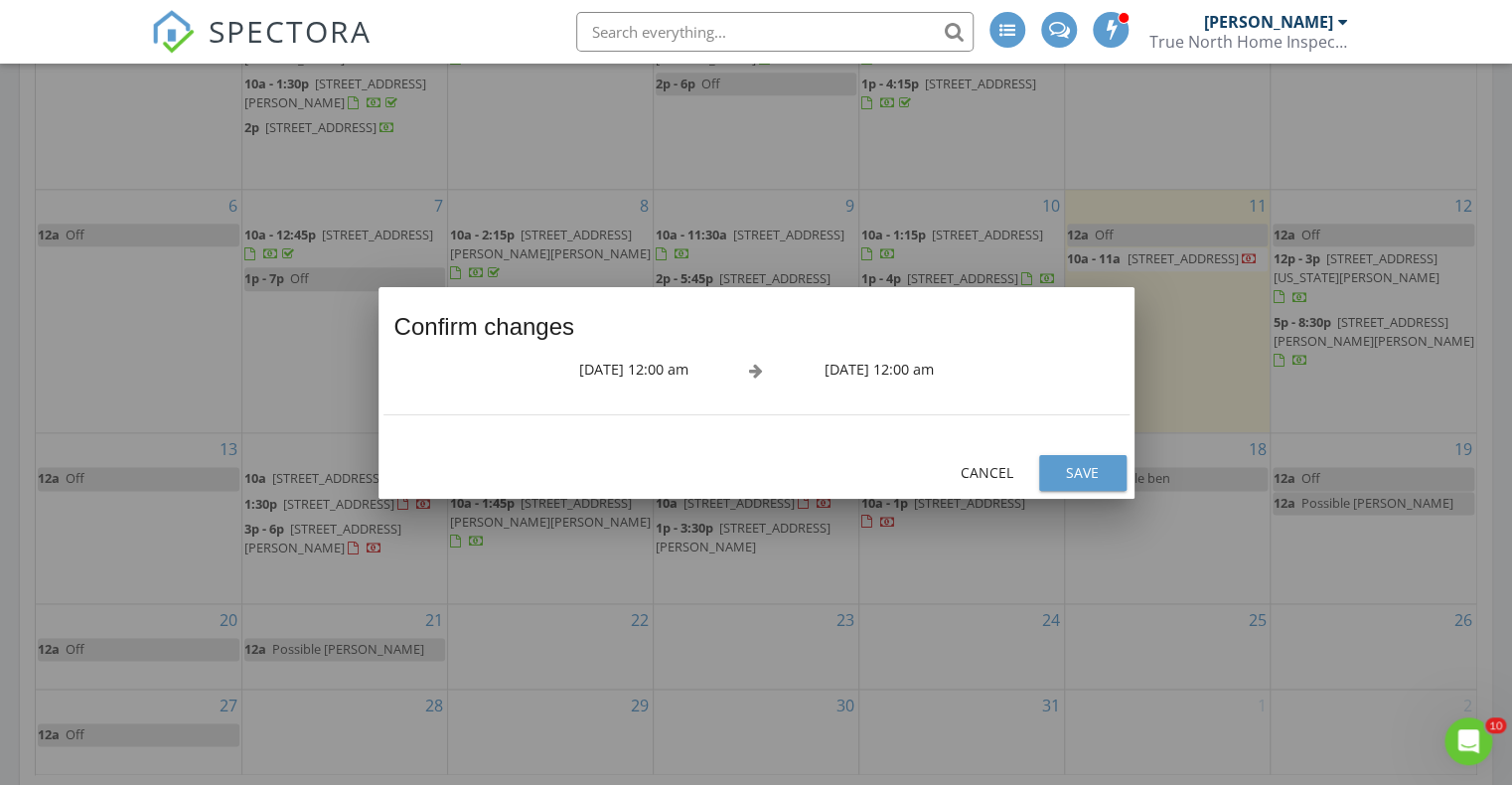click on "Save" at bounding box center [1083, 473] 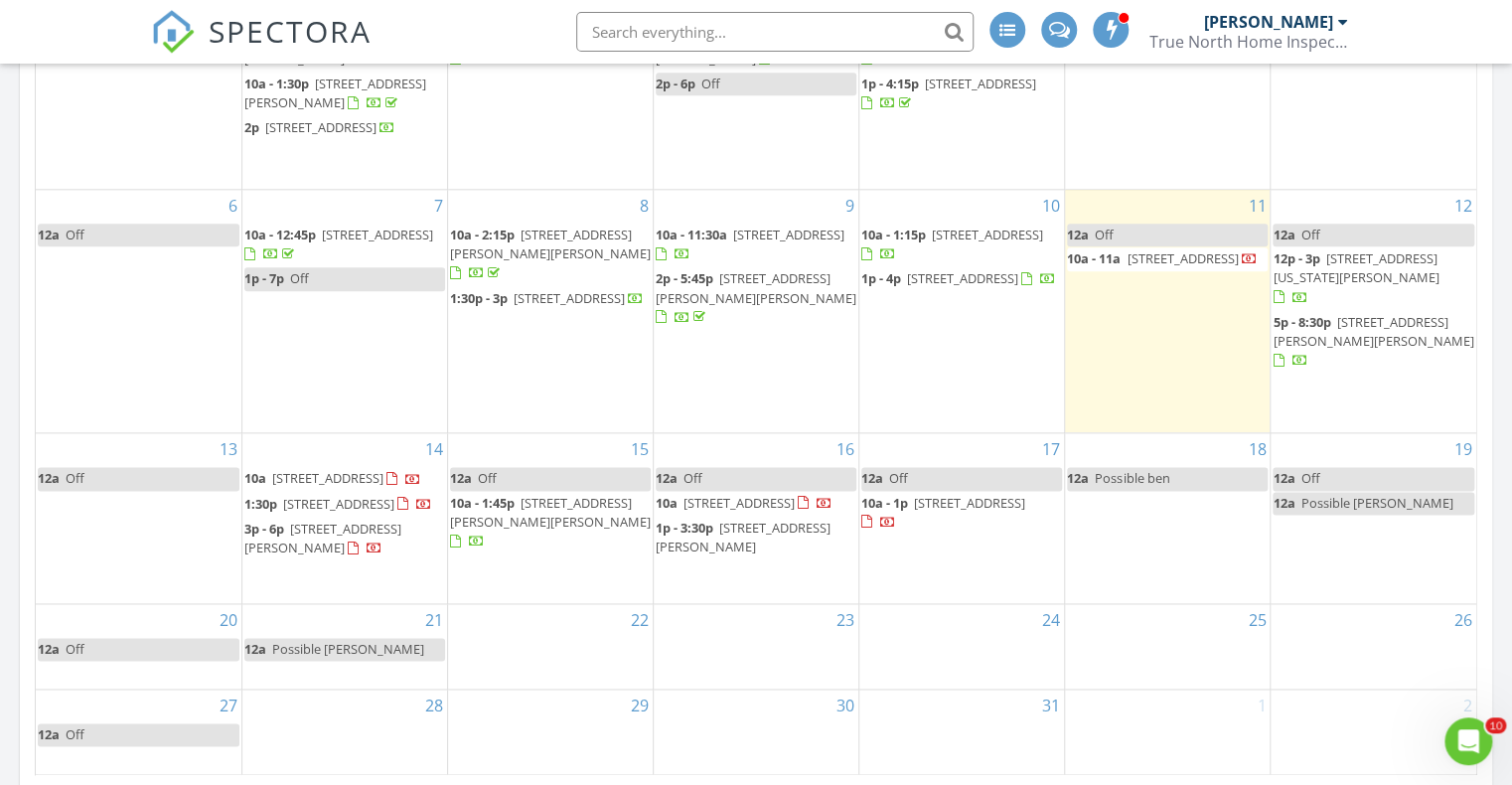 click on "Possible [PERSON_NAME]" at bounding box center [1376, 503] 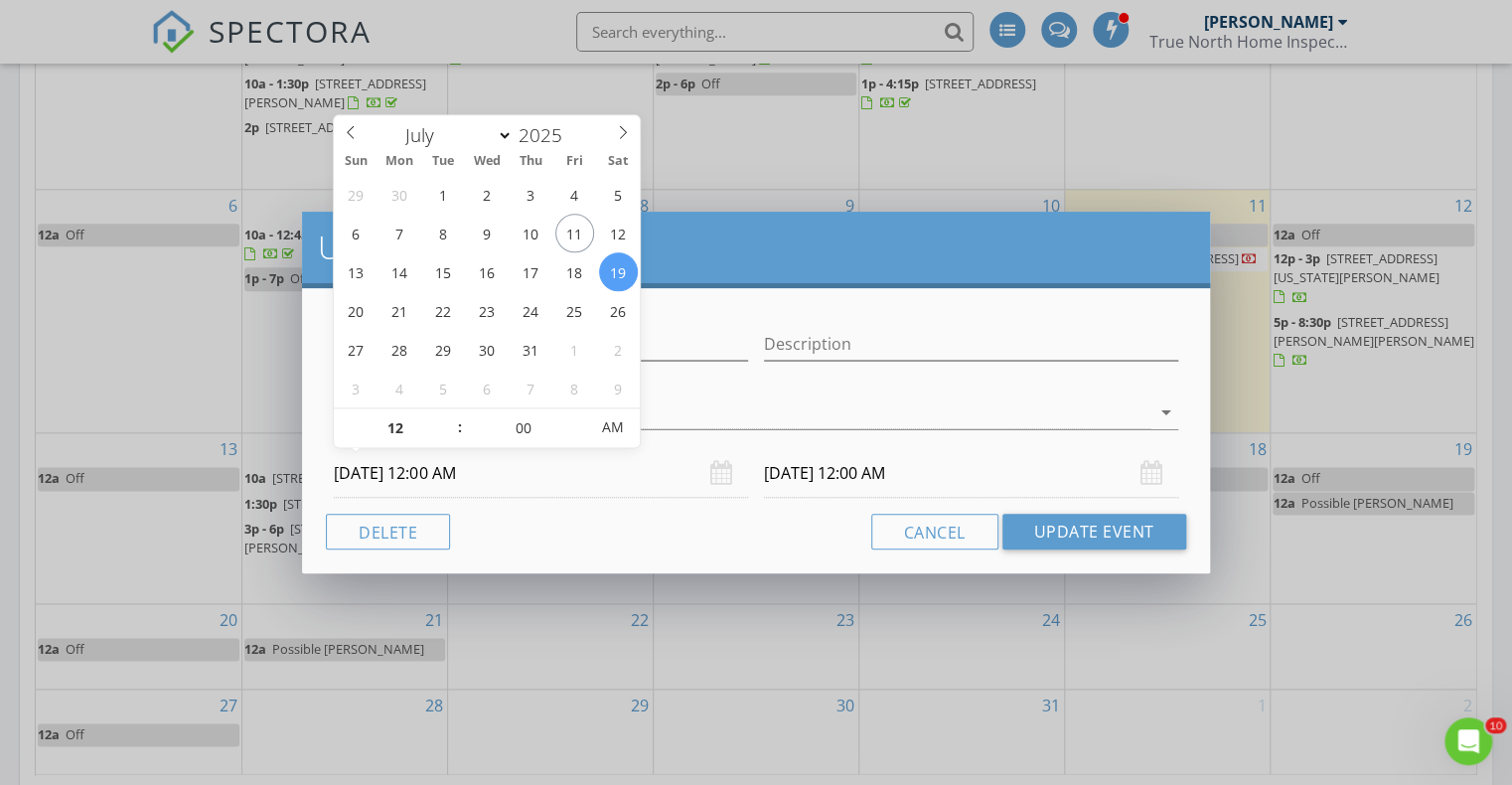 click on "[DATE] 12:00 AM" at bounding box center [540, 473] 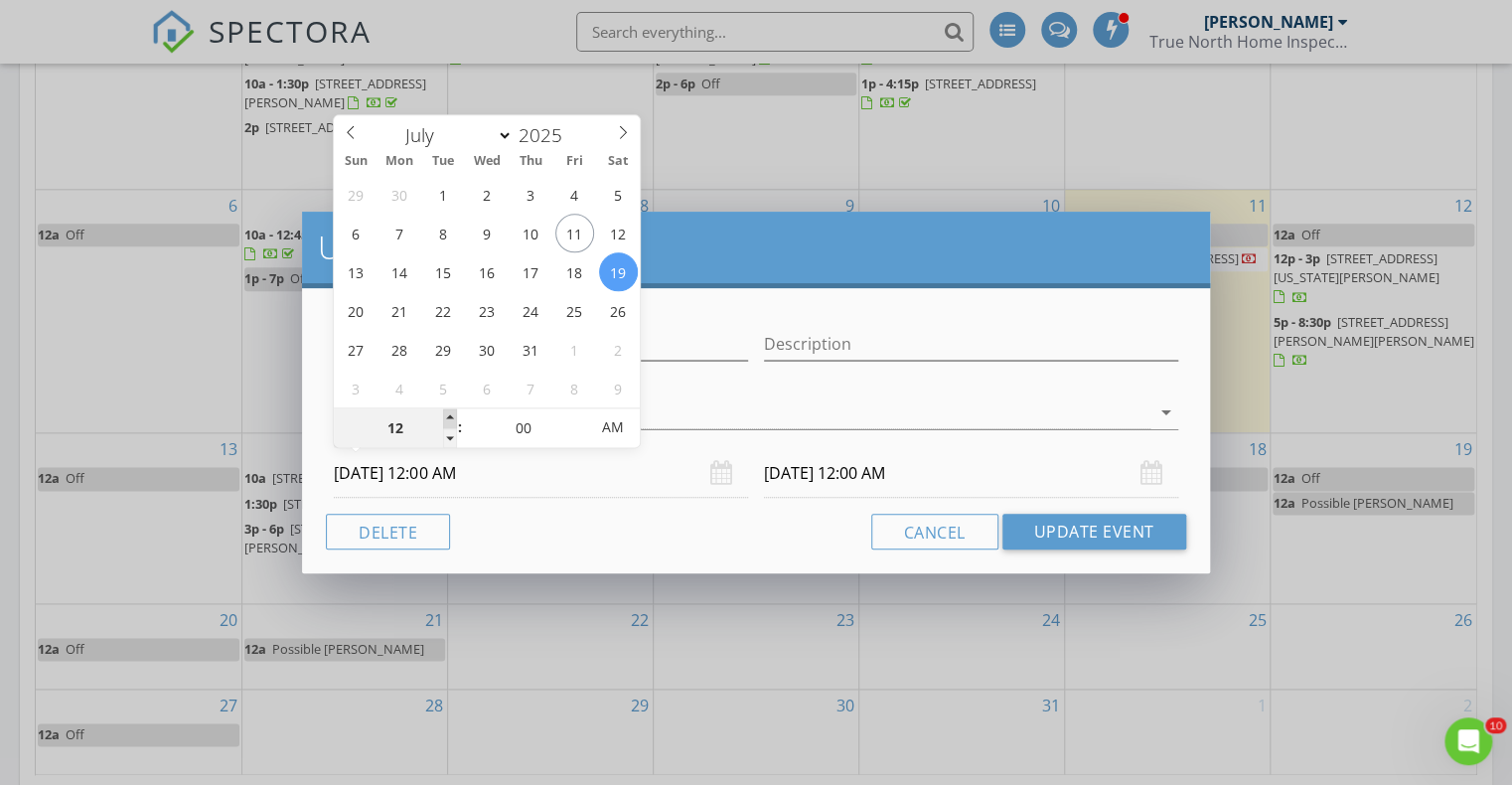 type on "01" 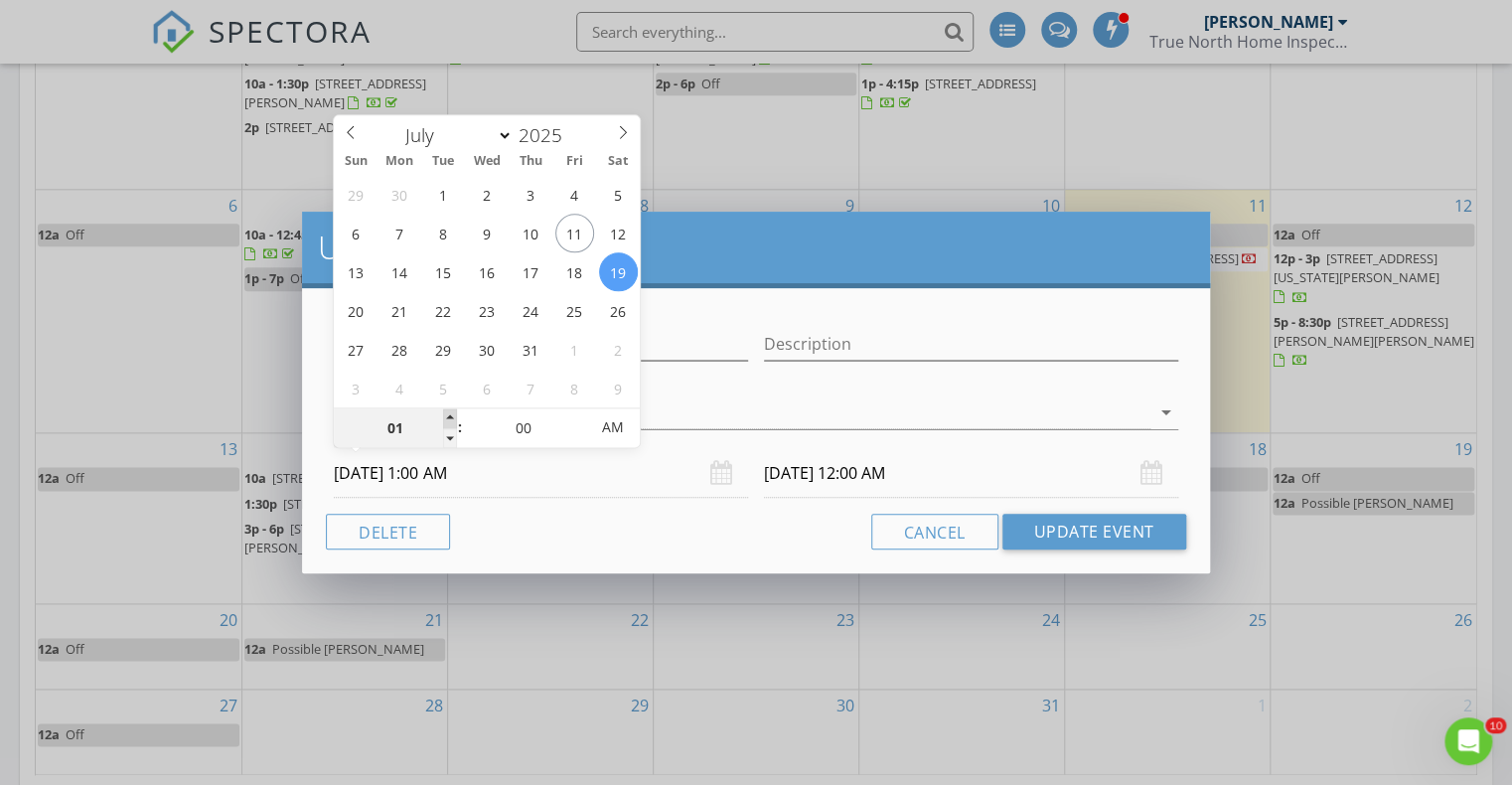 click at bounding box center [450, 418] 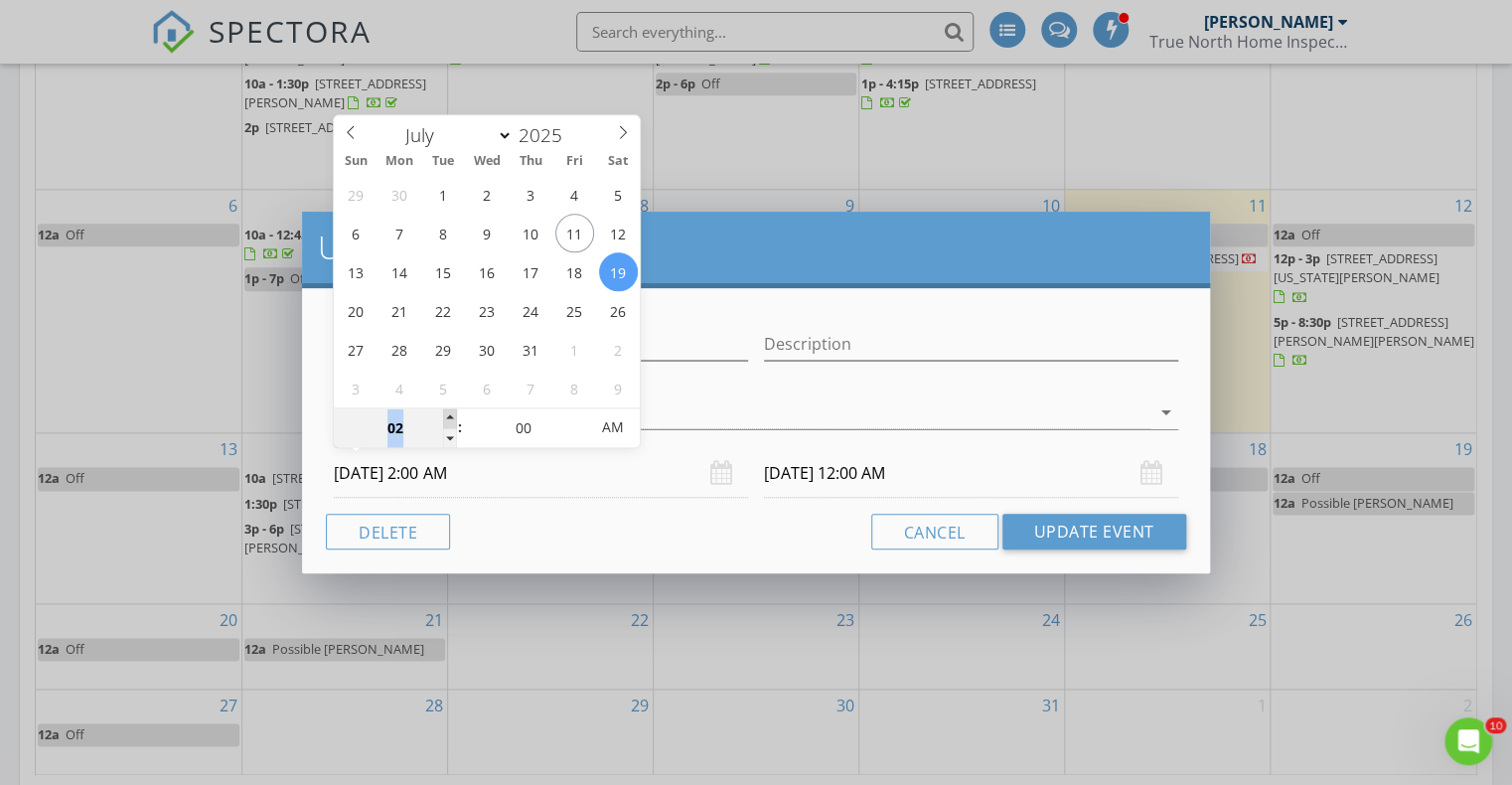 click at bounding box center (450, 418) 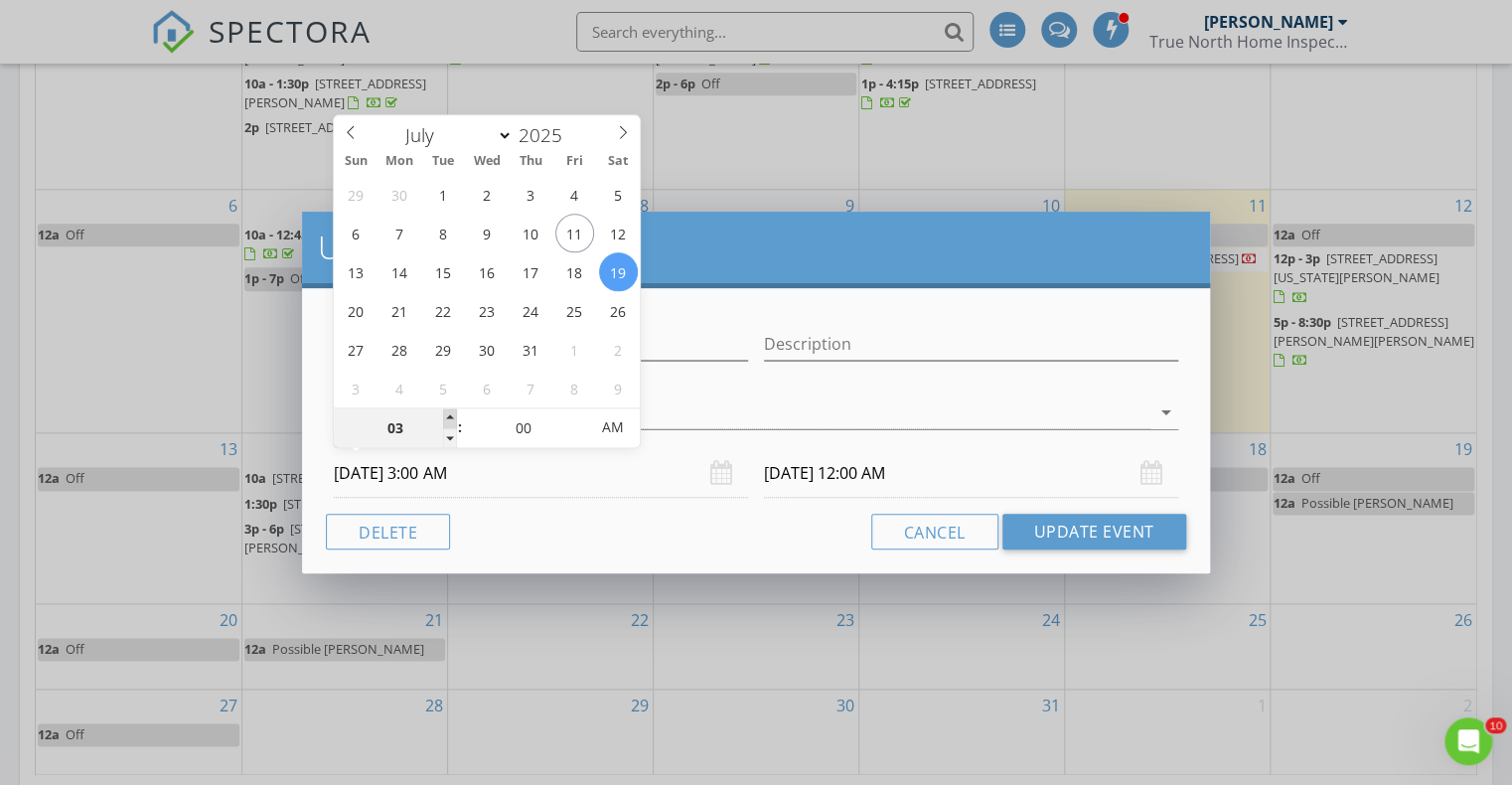 click at bounding box center (450, 418) 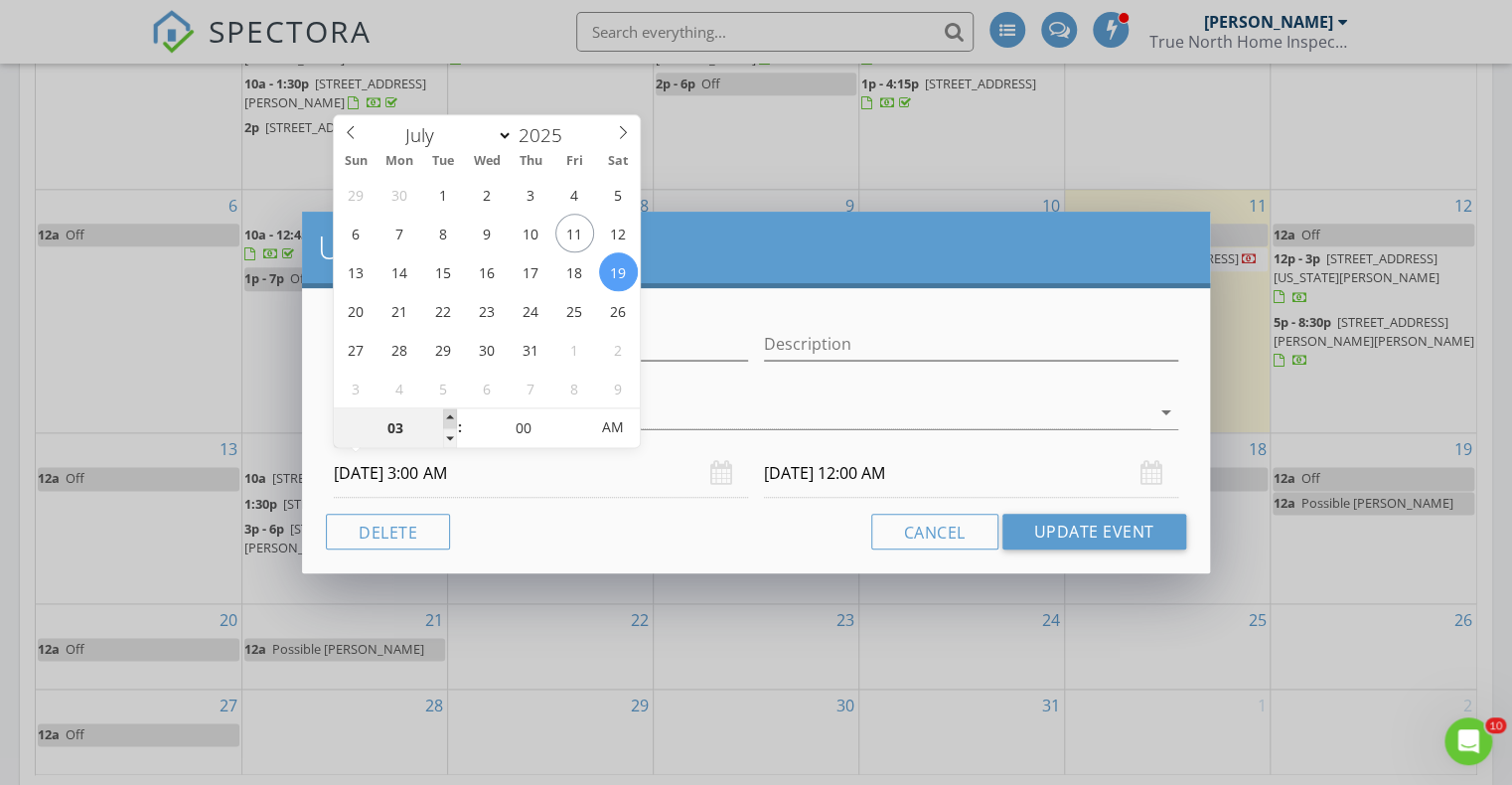 type on "04" 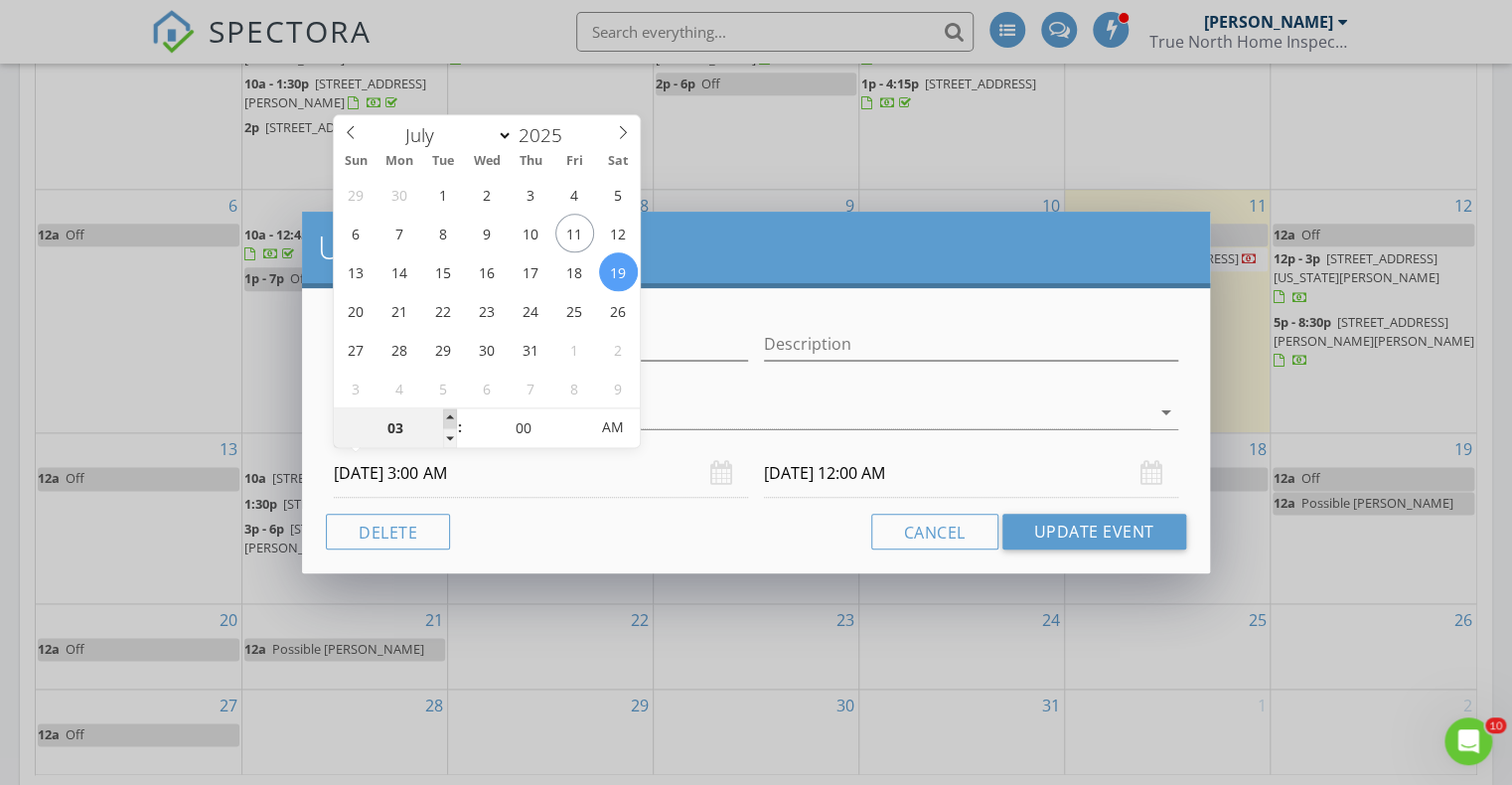 type on "[DATE] 4:00 AM" 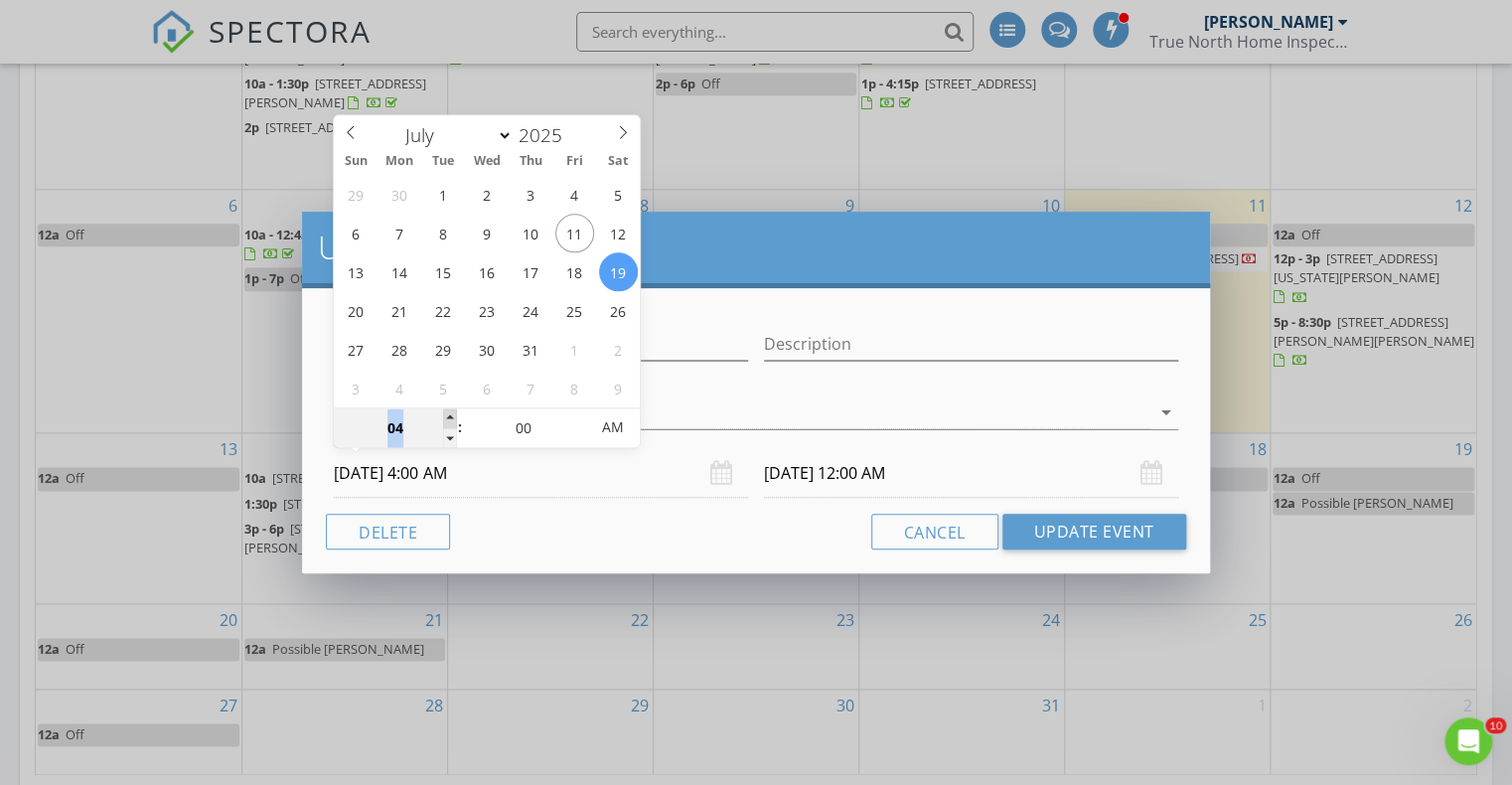 click at bounding box center (450, 418) 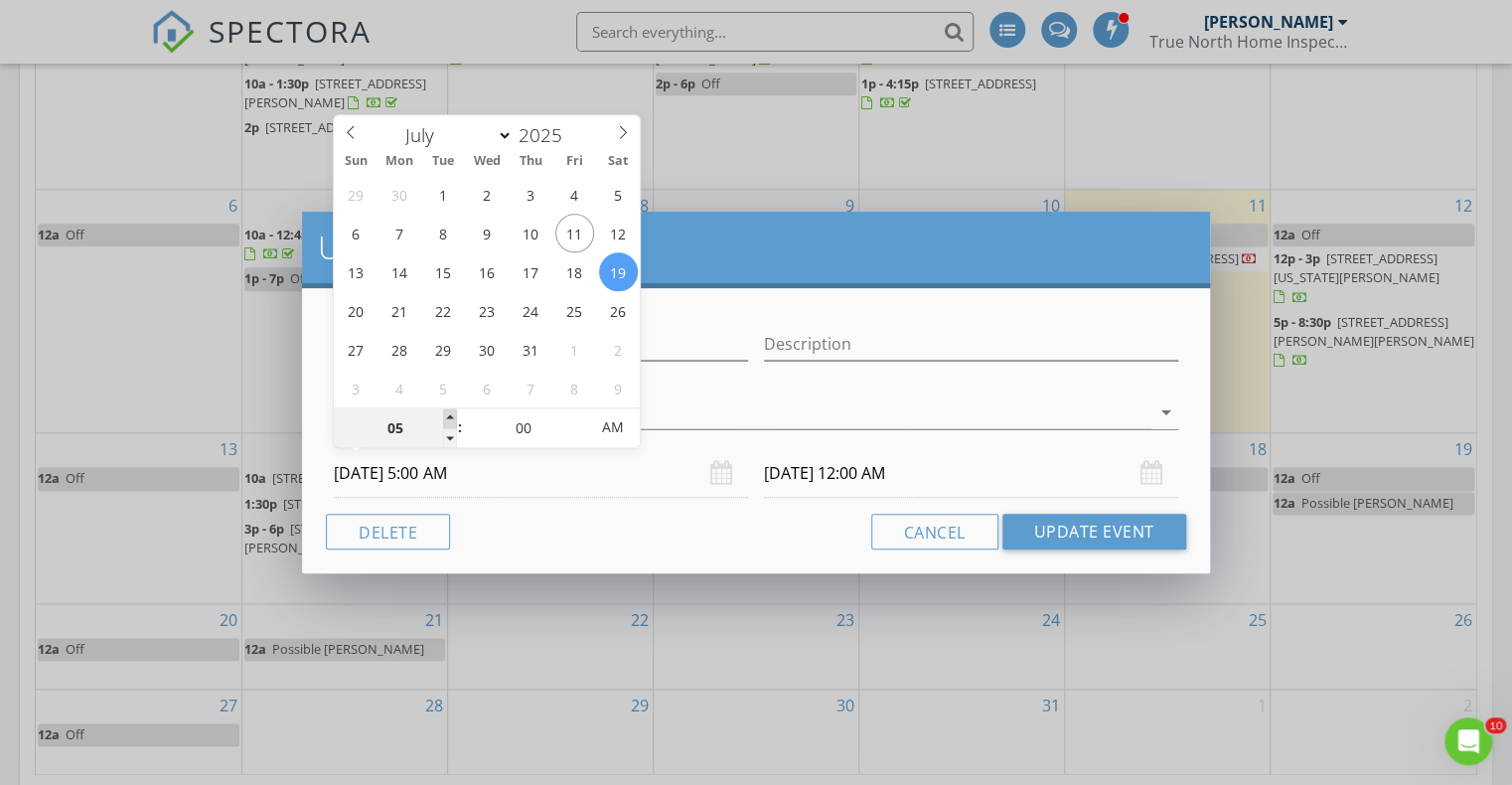 click at bounding box center [450, 418] 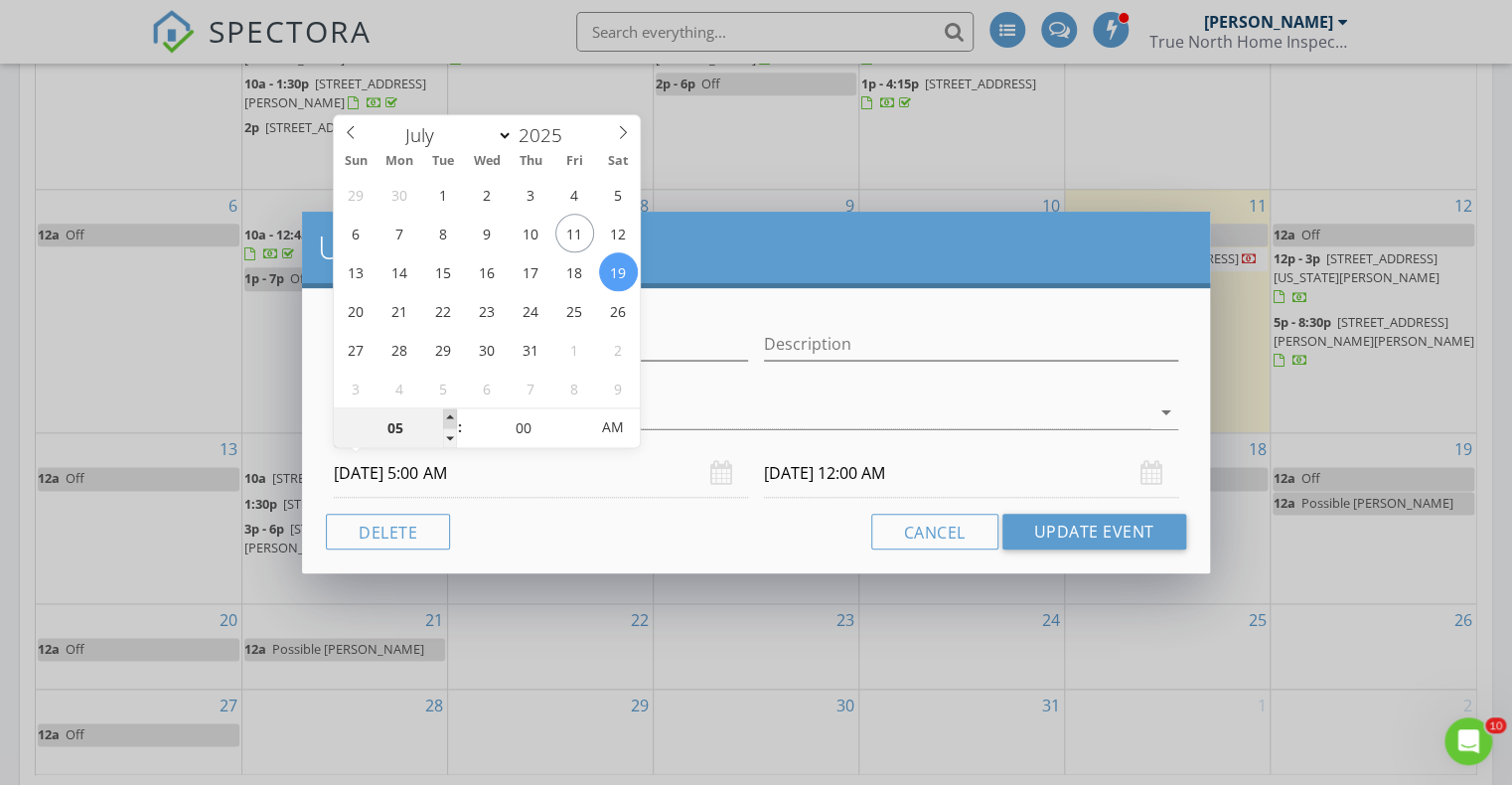 type on "06" 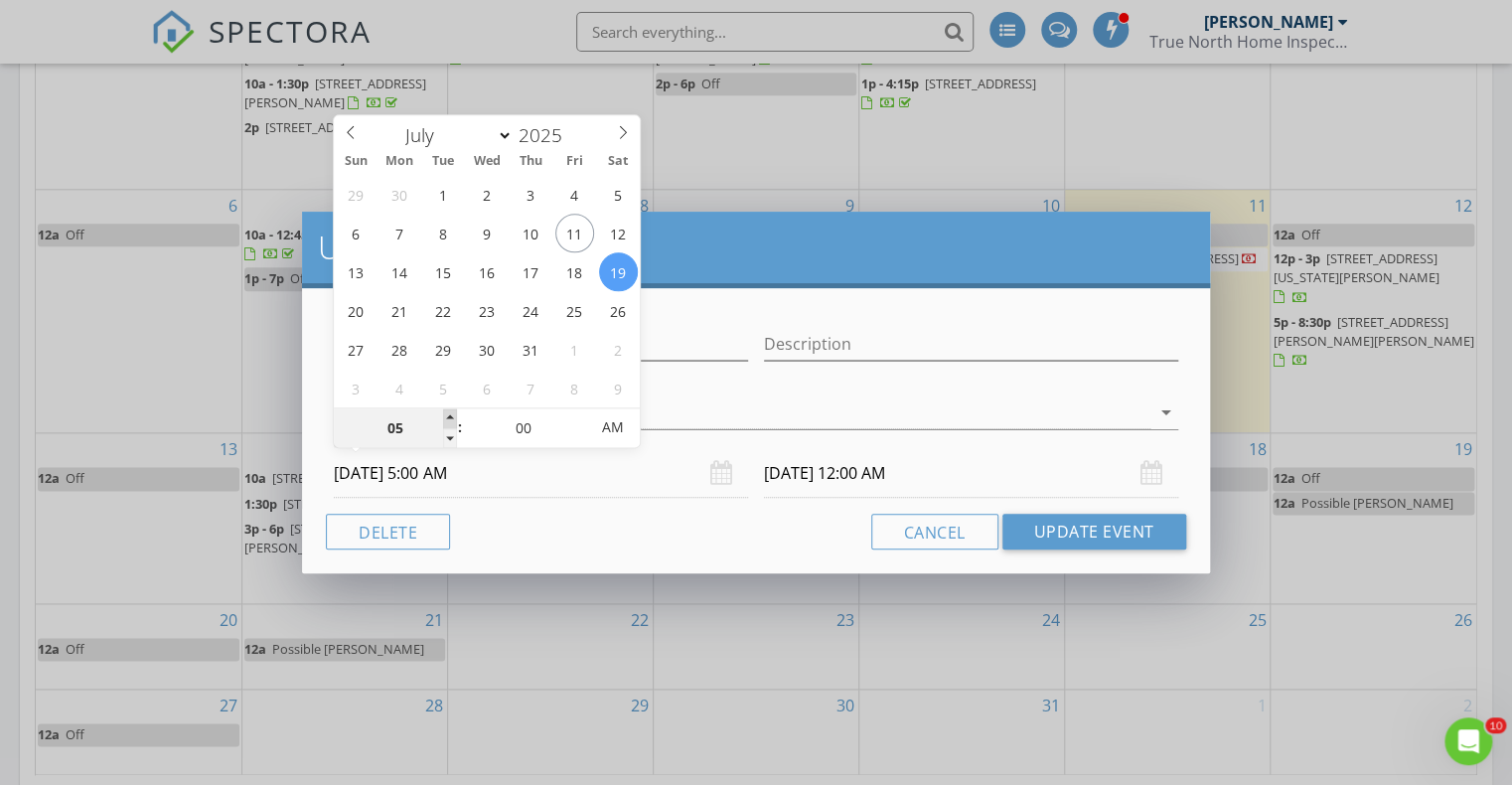 type on "[DATE] 6:00 AM" 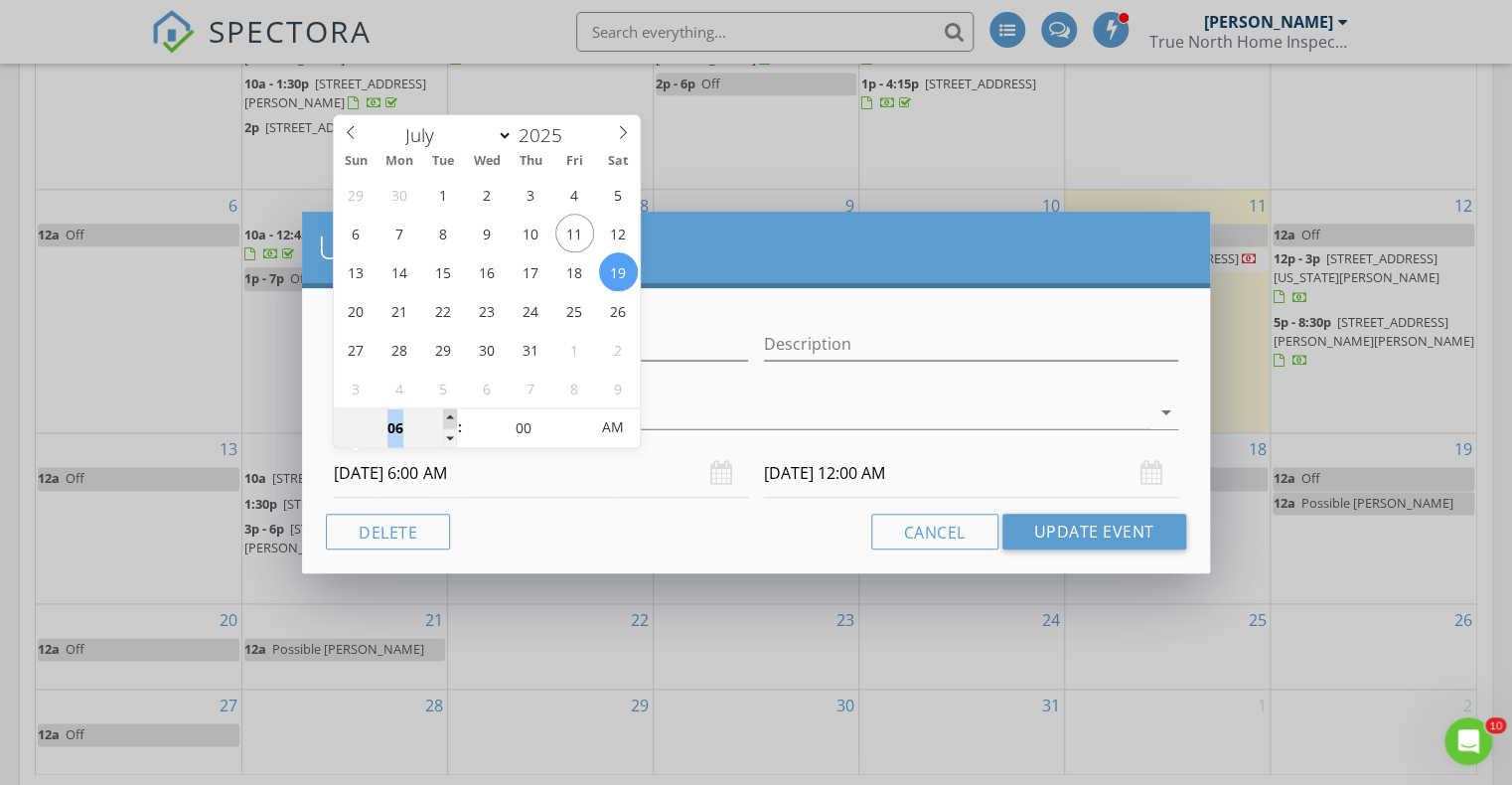 click at bounding box center (450, 418) 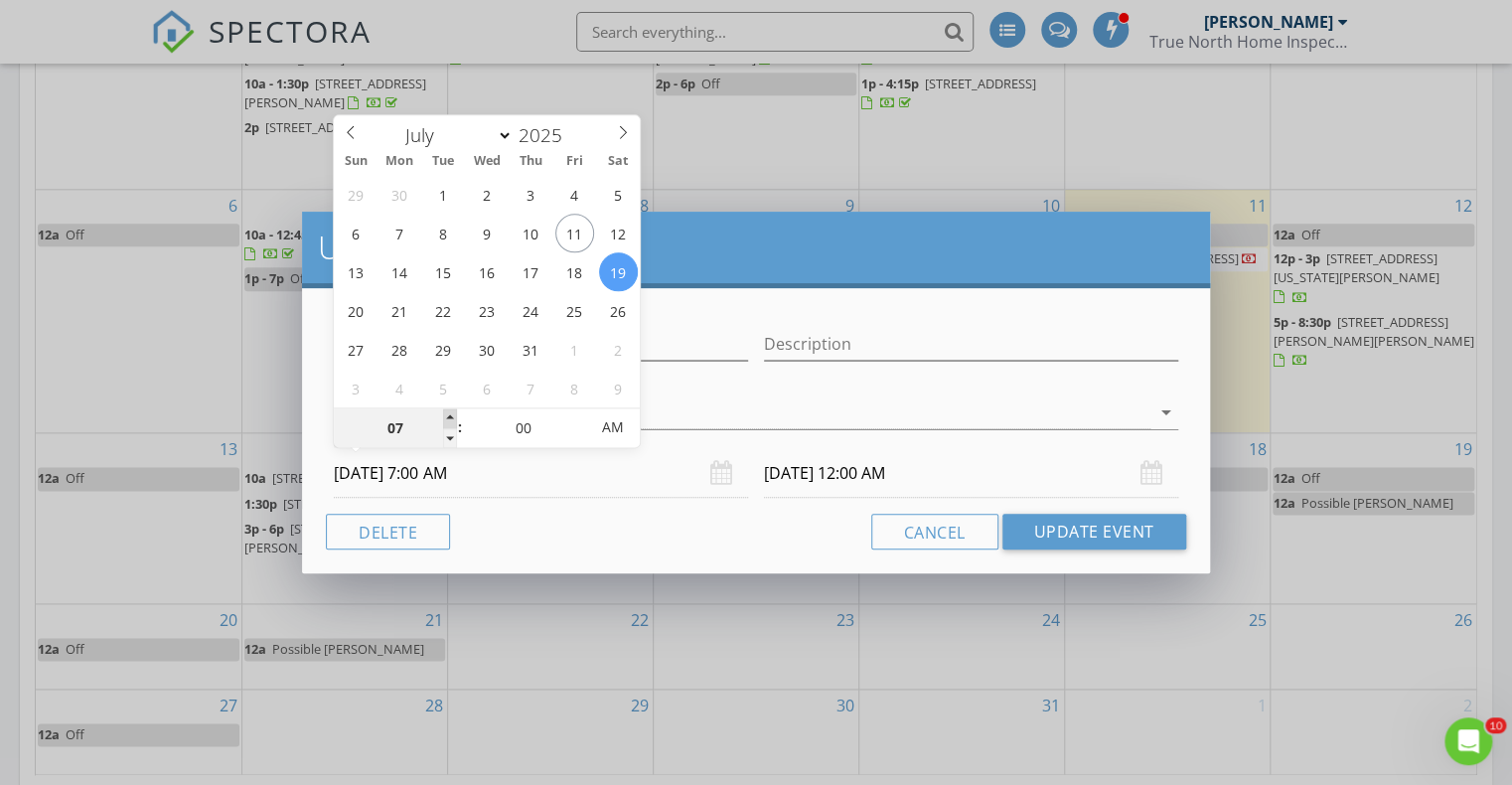 click at bounding box center (450, 418) 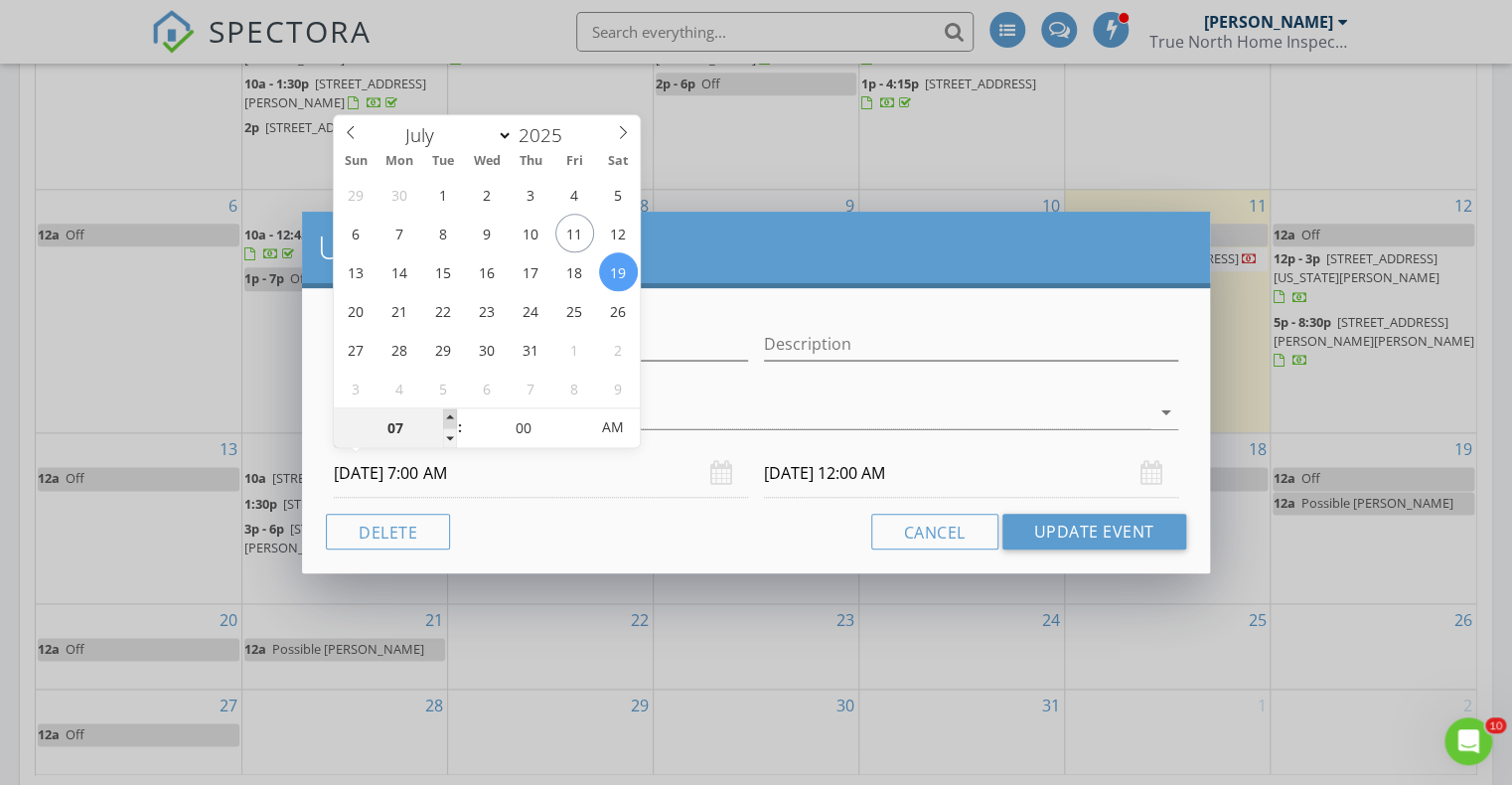 type on "[DATE] 7:00 AM" 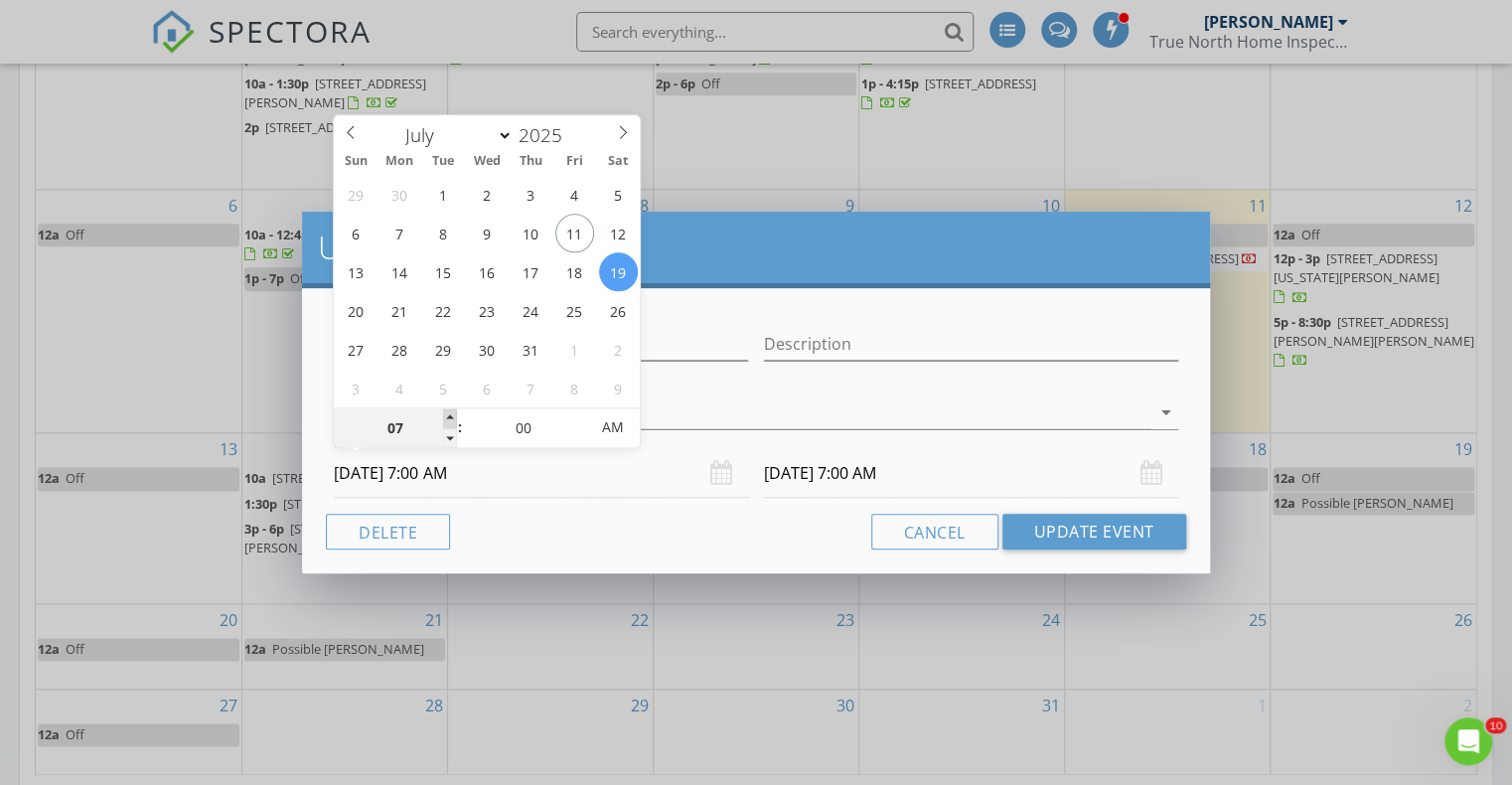 type on "08" 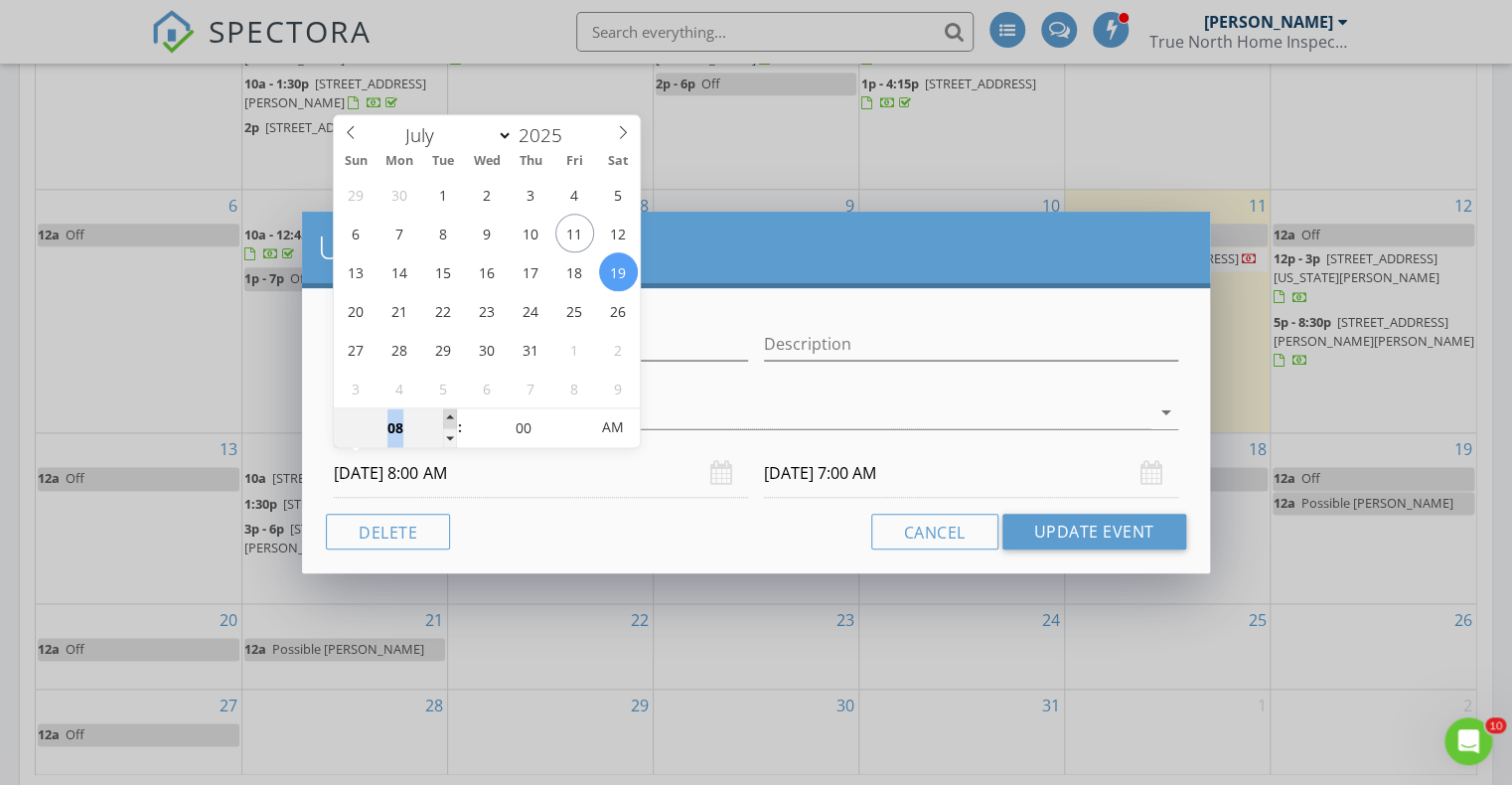 click at bounding box center (450, 418) 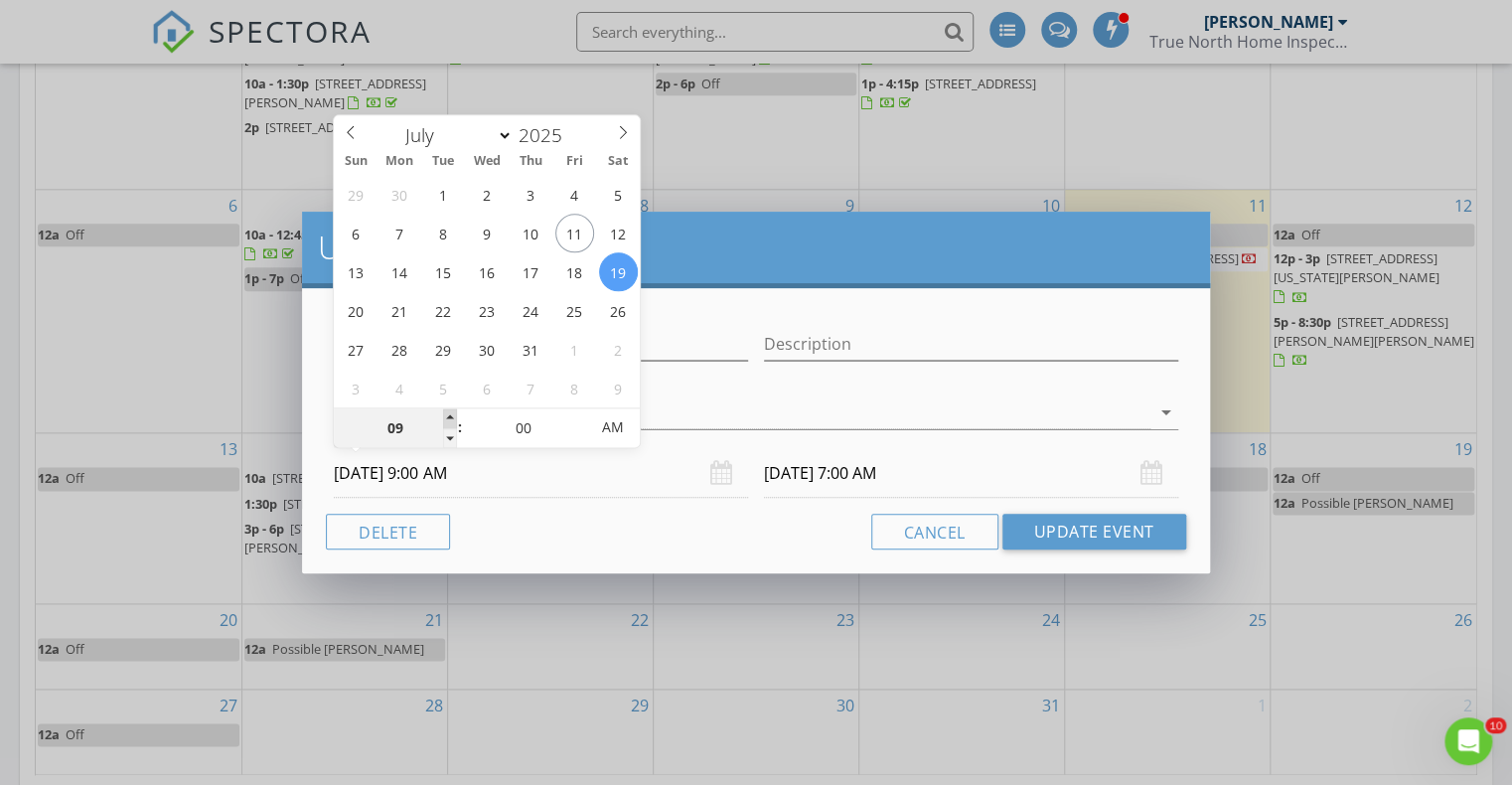 click at bounding box center [450, 418] 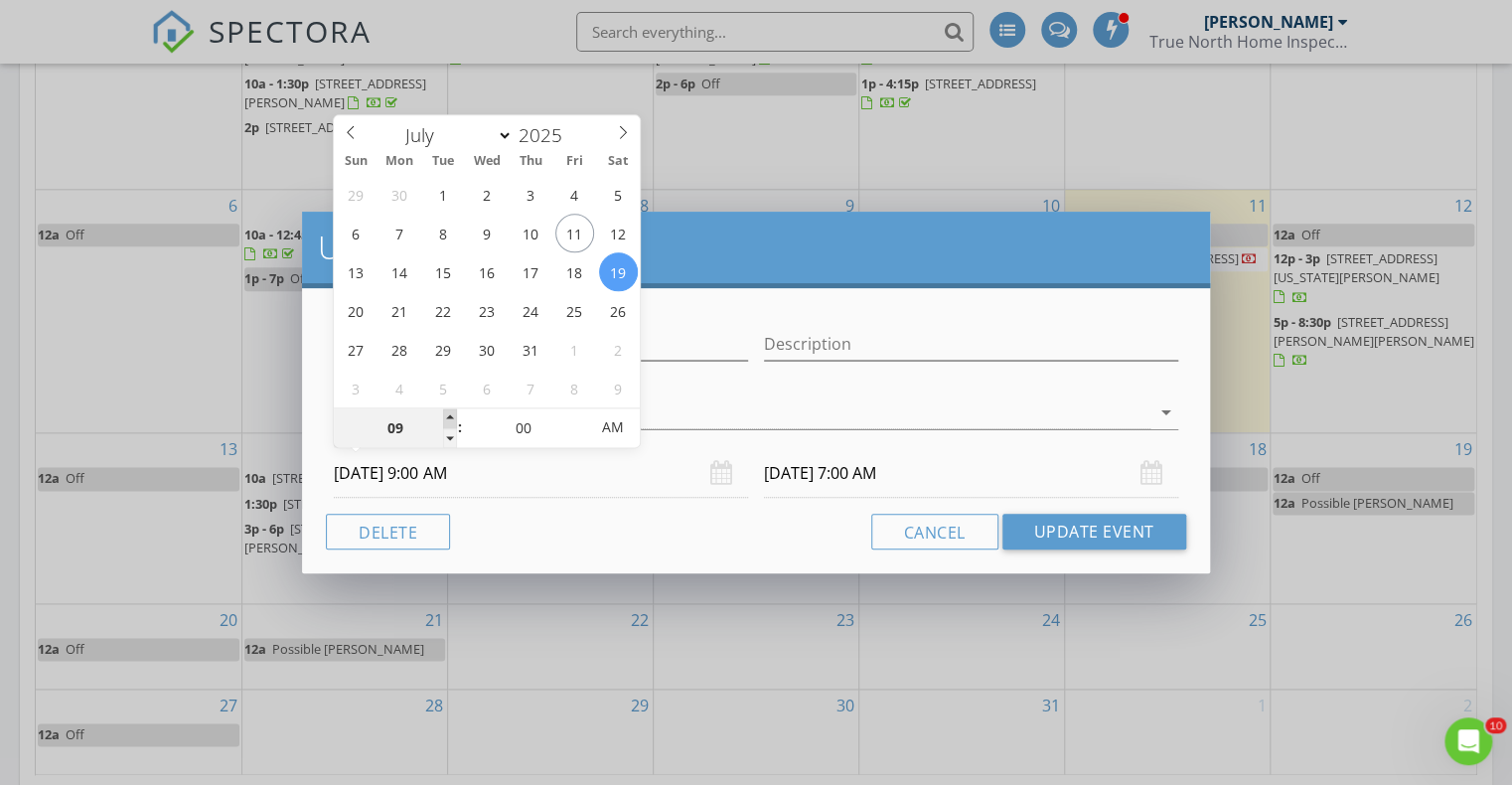 type on "[DATE] 9:00 AM" 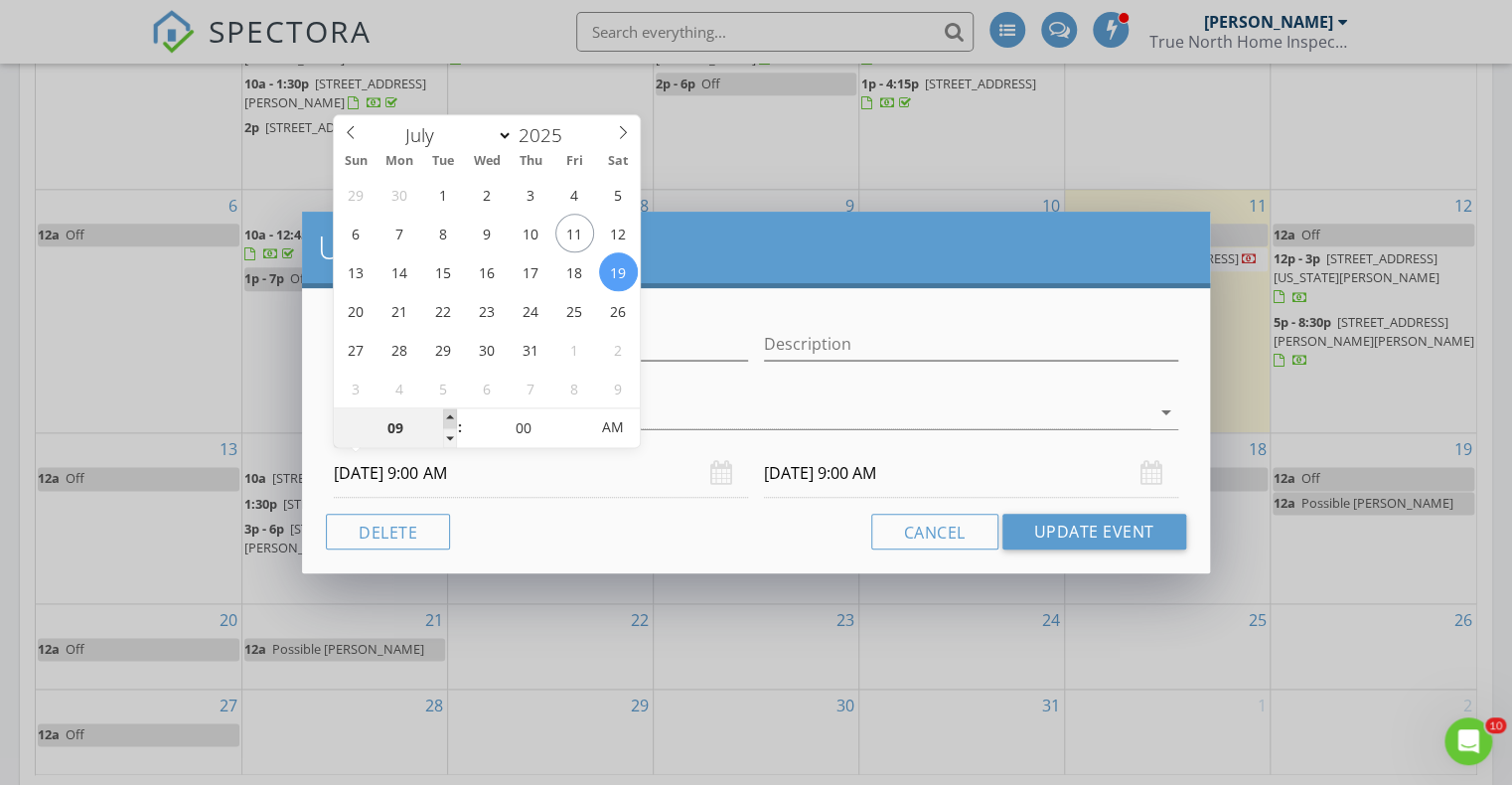 type on "10" 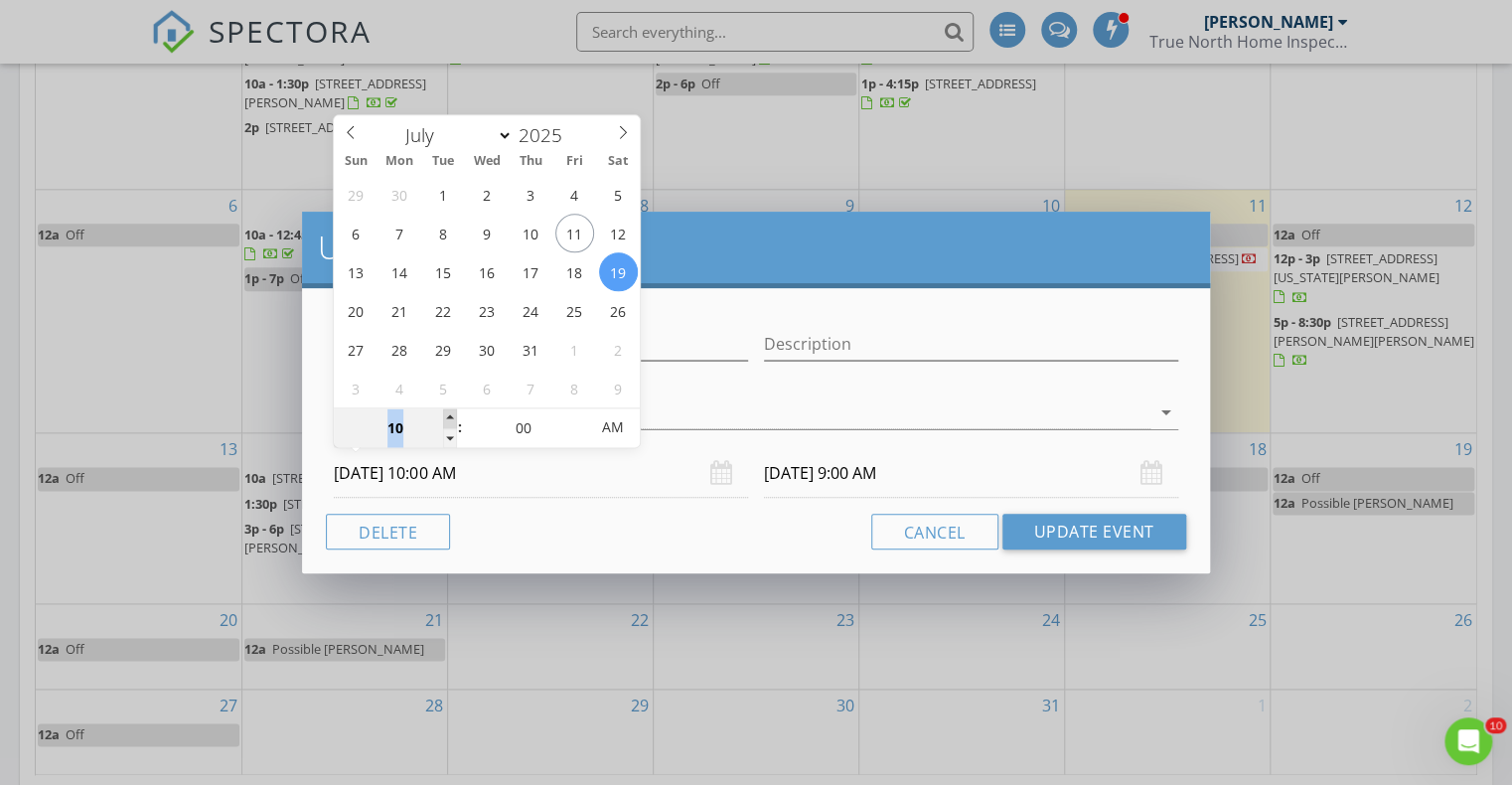 click at bounding box center [450, 418] 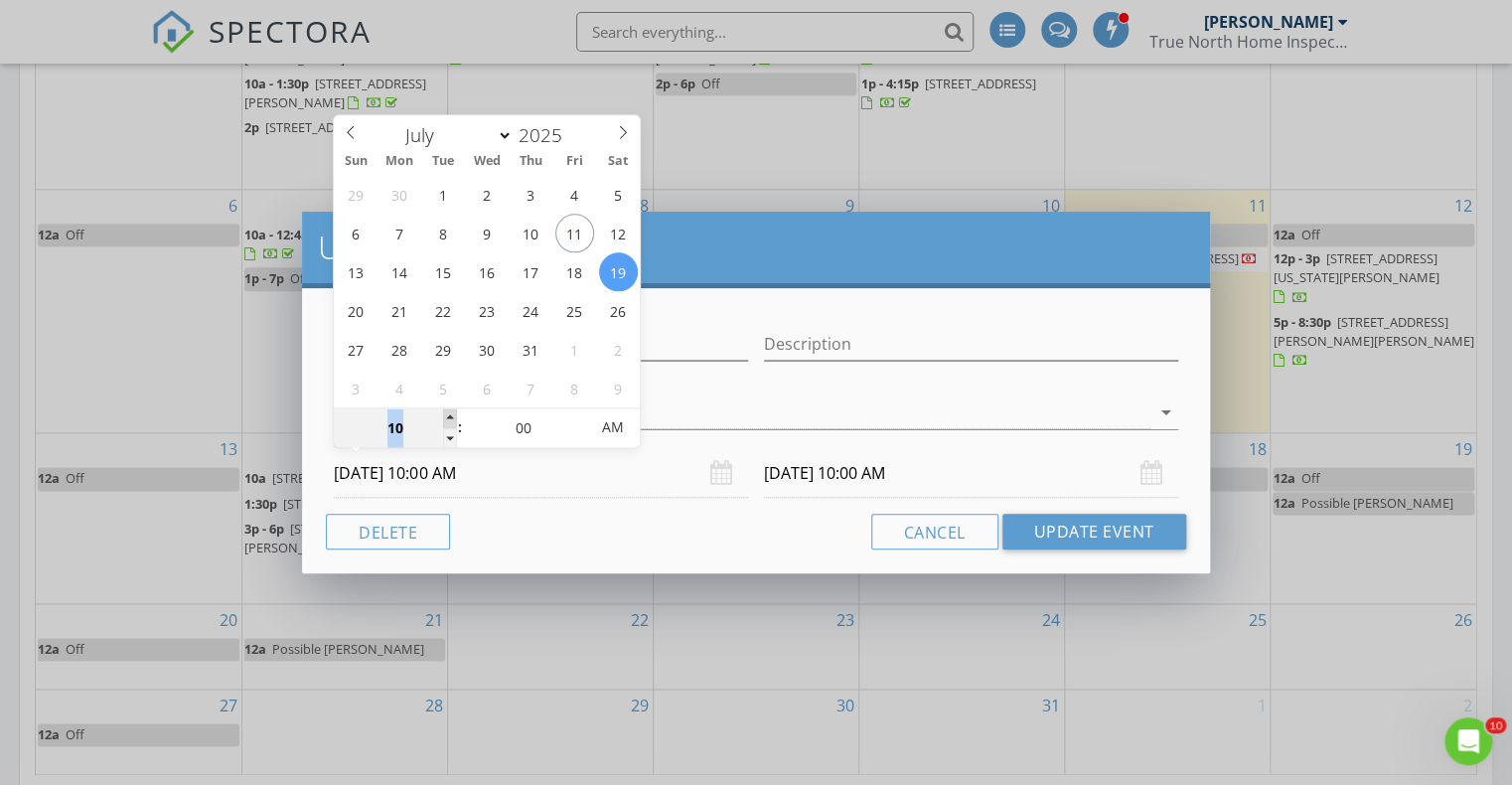 type on "11" 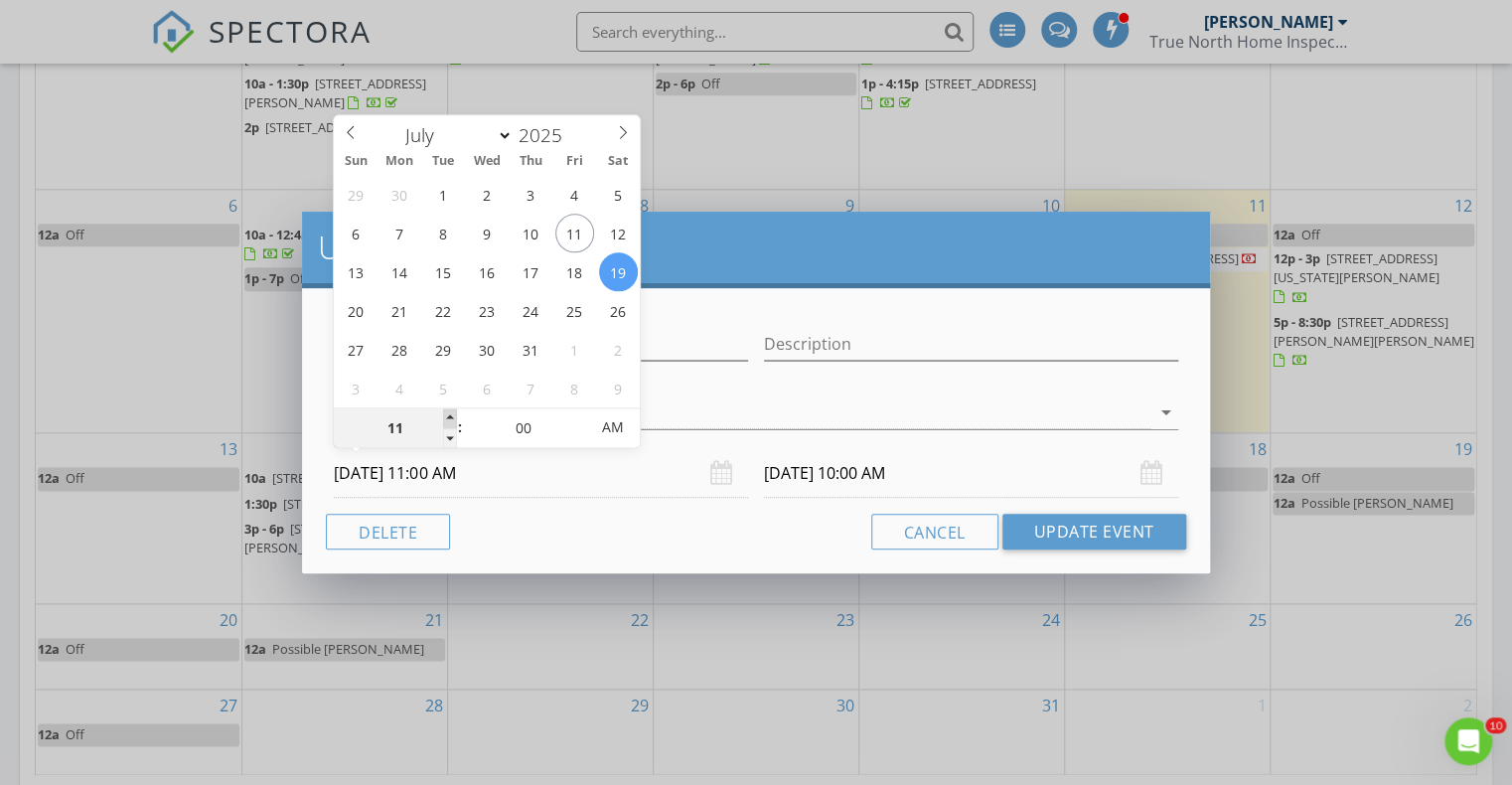 click at bounding box center (450, 418) 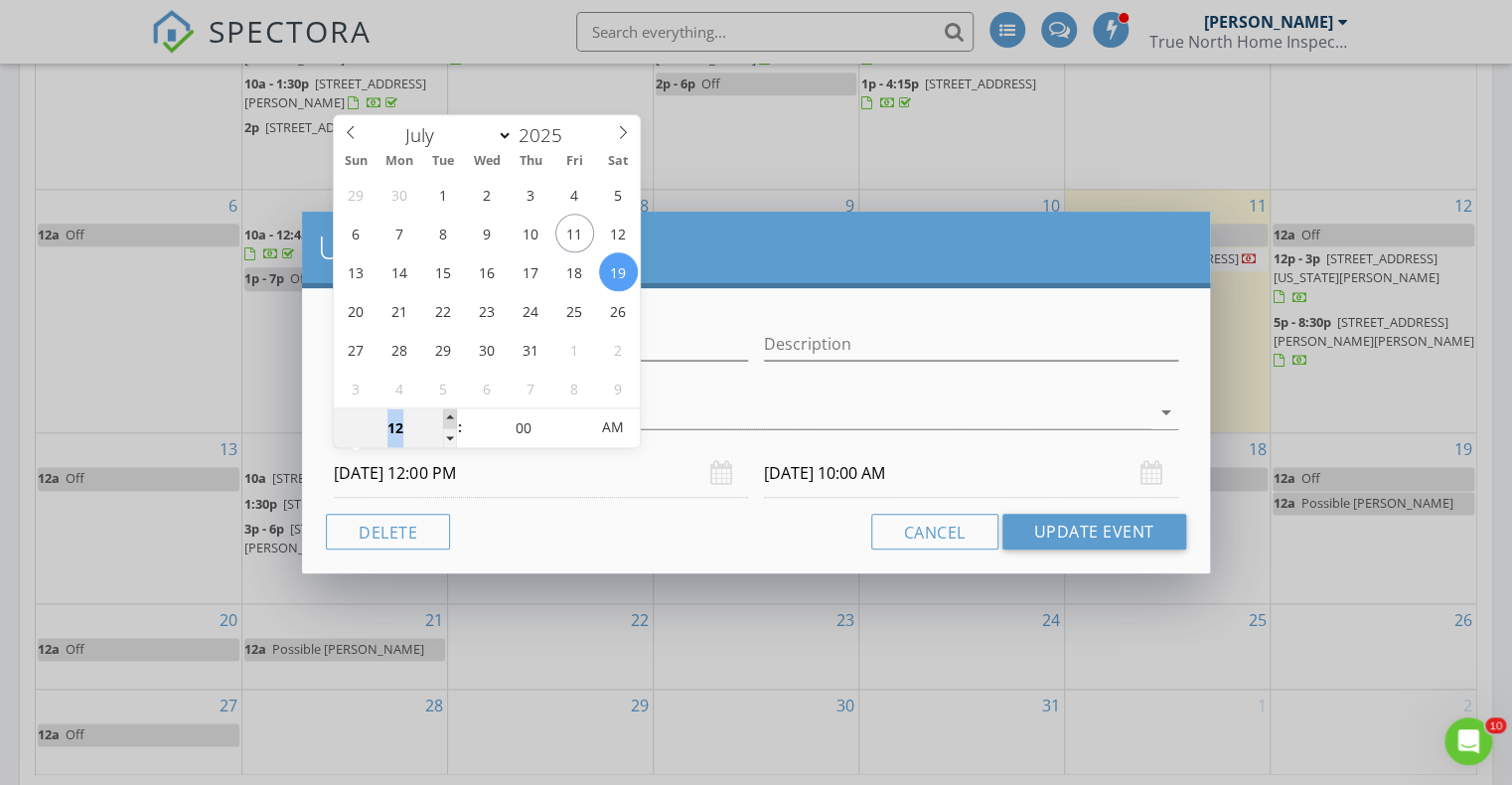 click at bounding box center [450, 418] 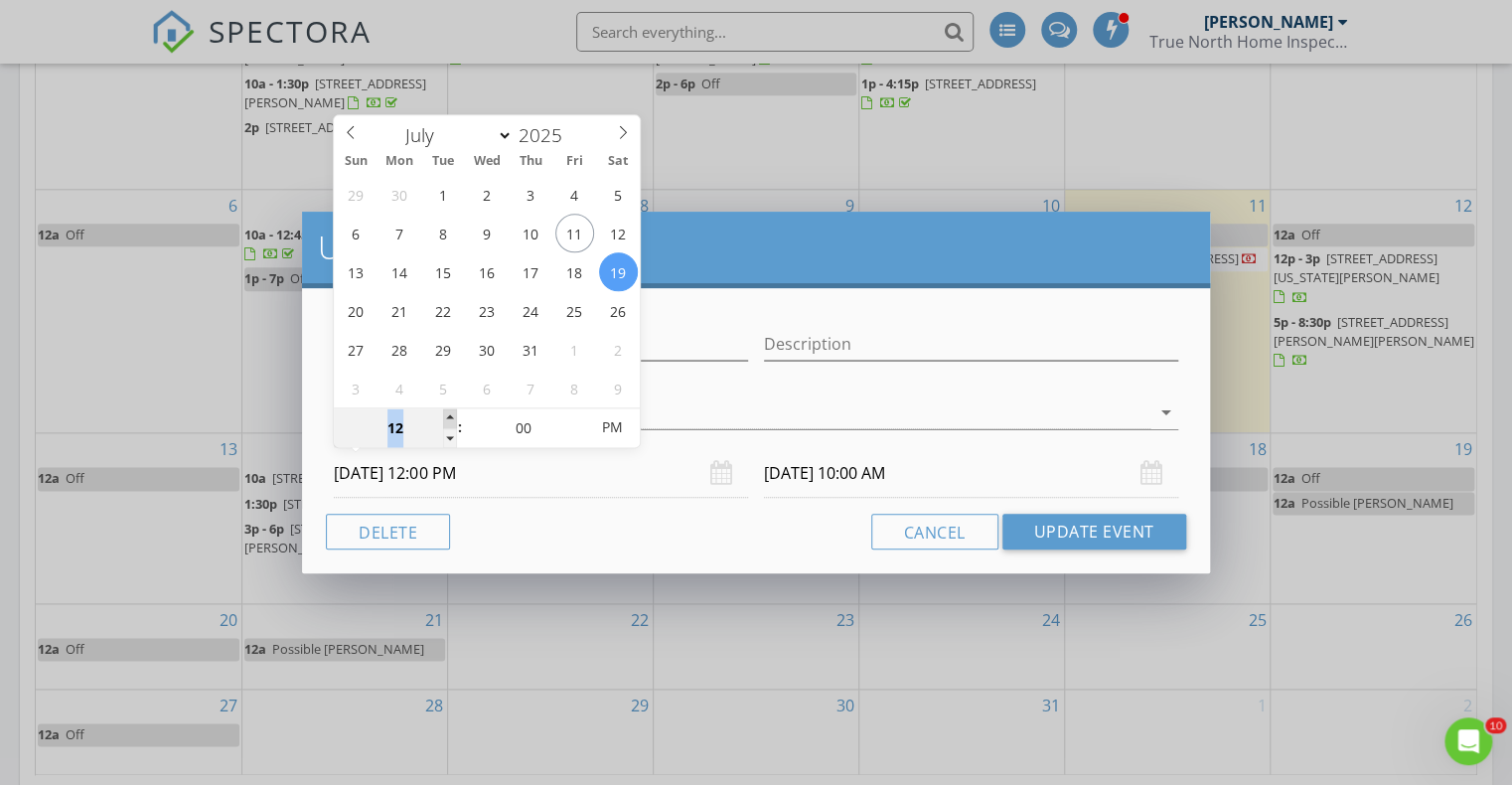 type on "[DATE] 12:00 PM" 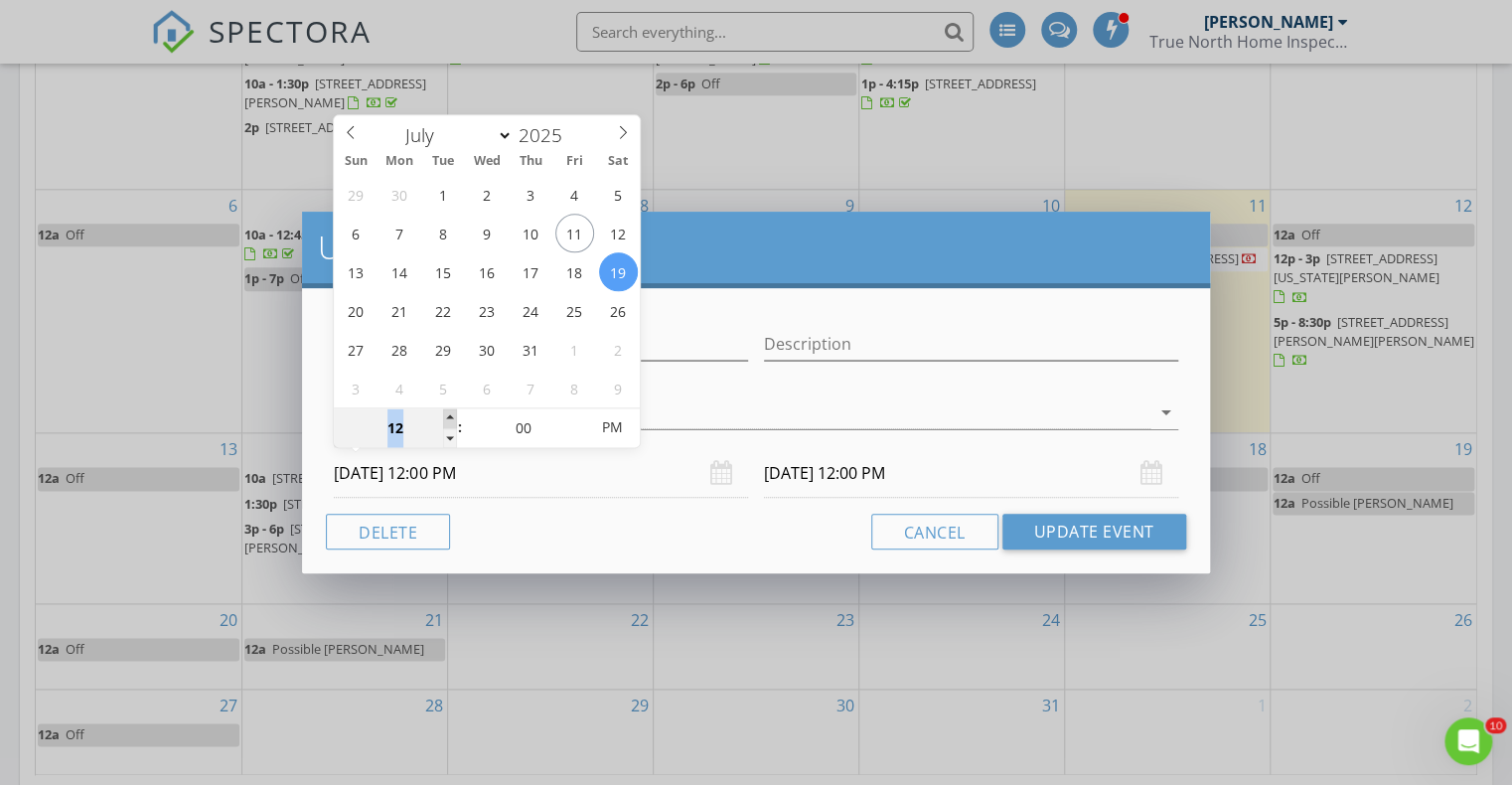 type on "01" 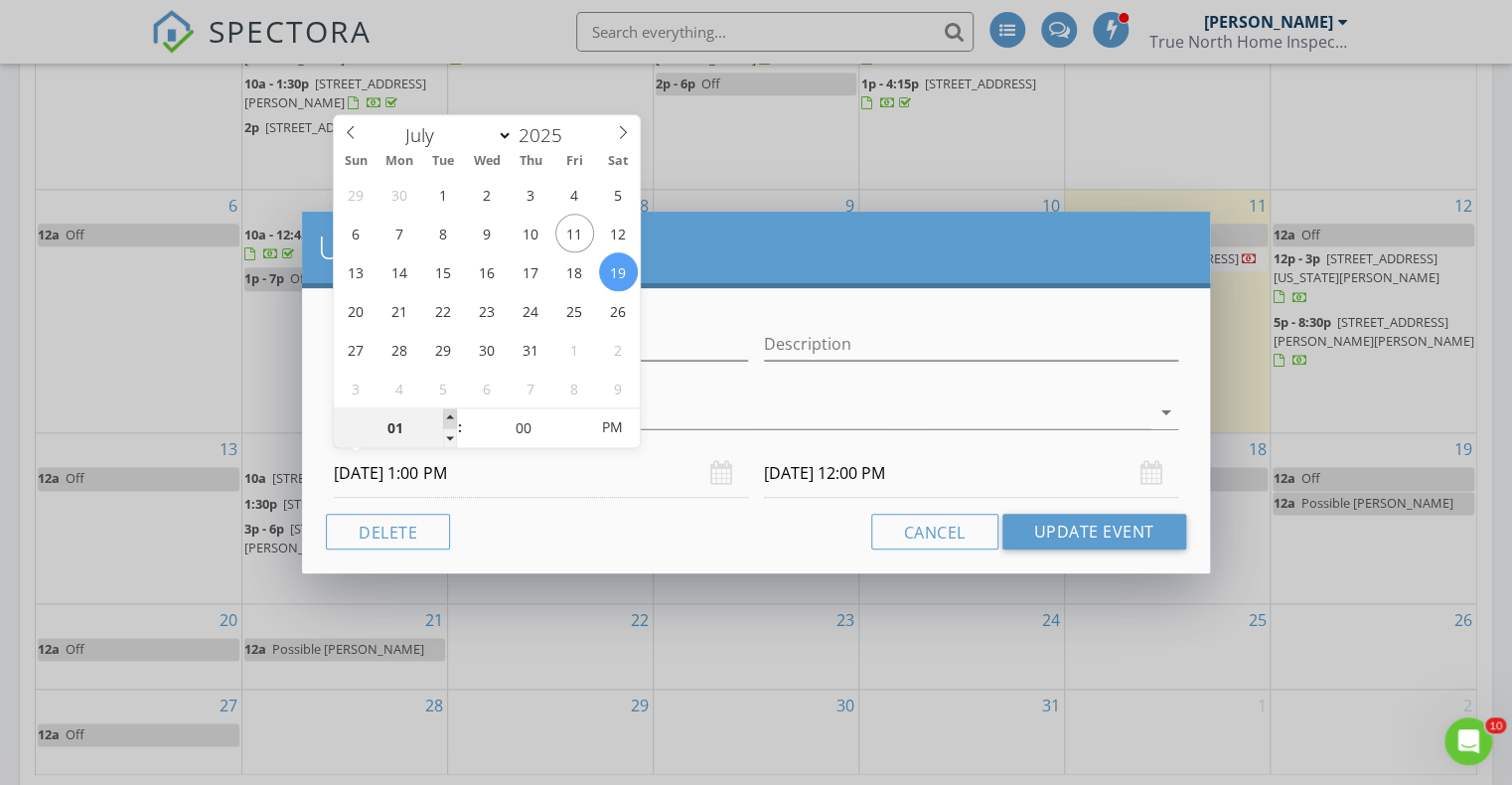 click at bounding box center [450, 418] 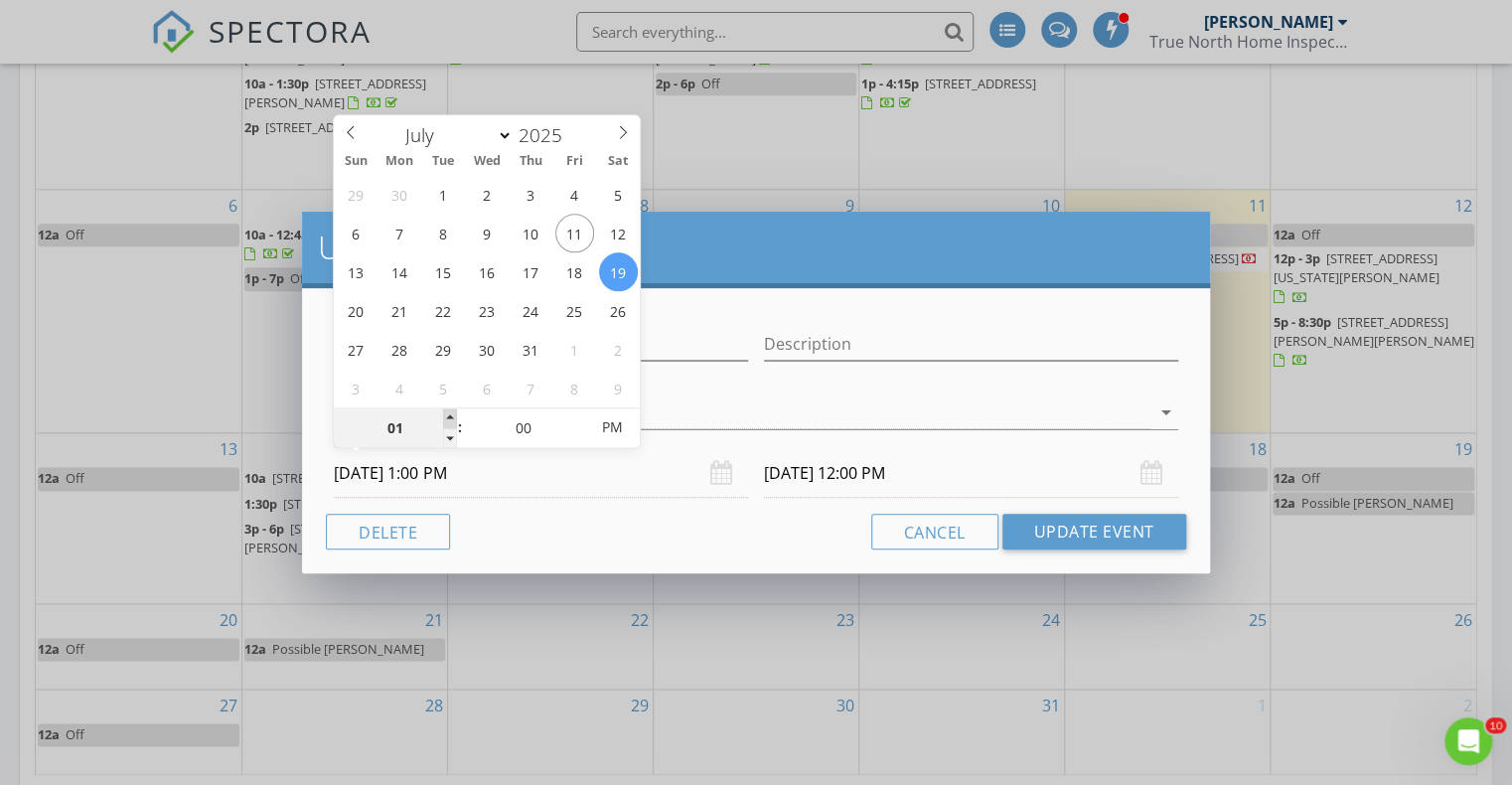 type on "[DATE] 1:00 PM" 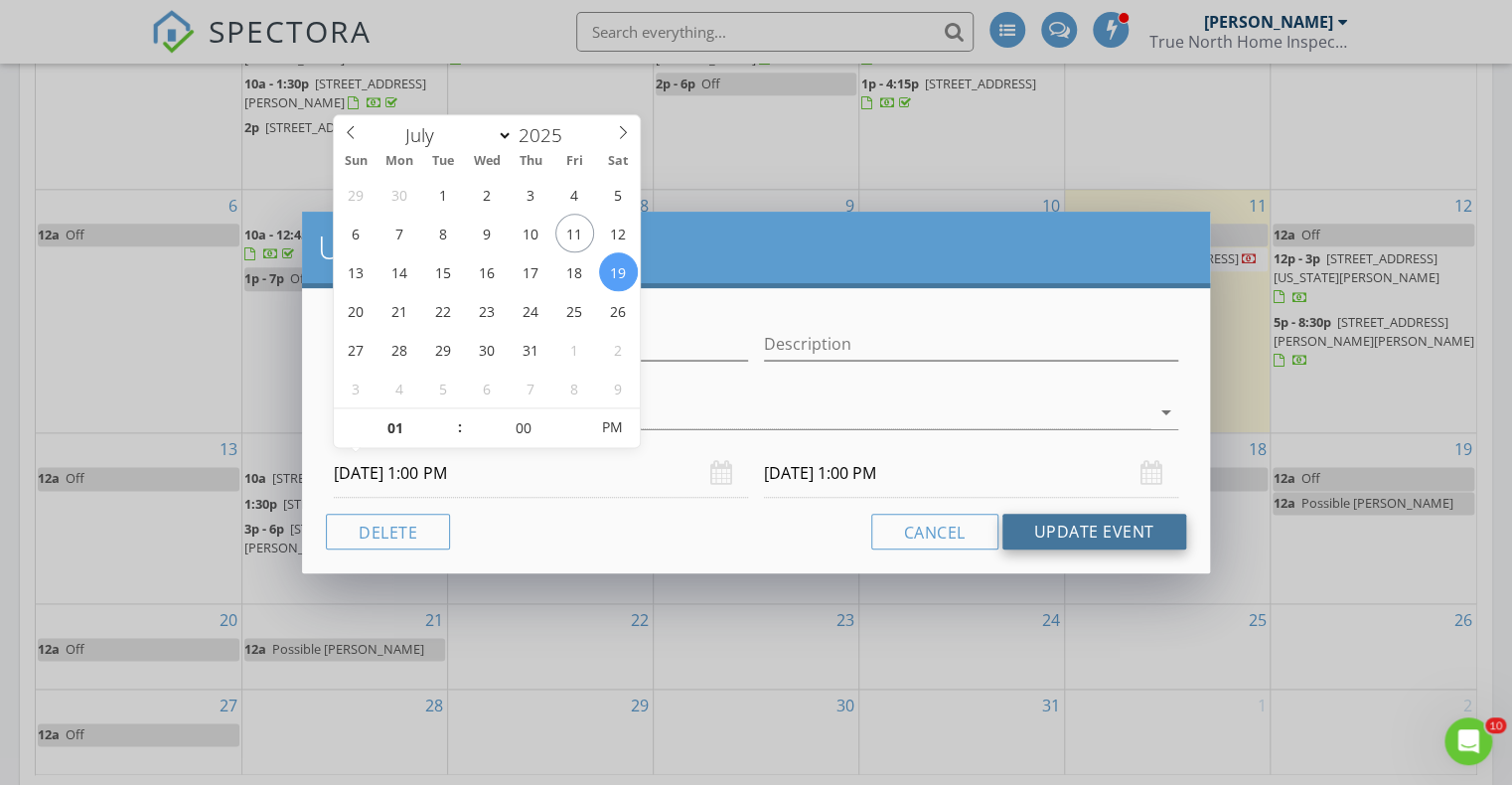 click on "Update Event" at bounding box center (1094, 532) 